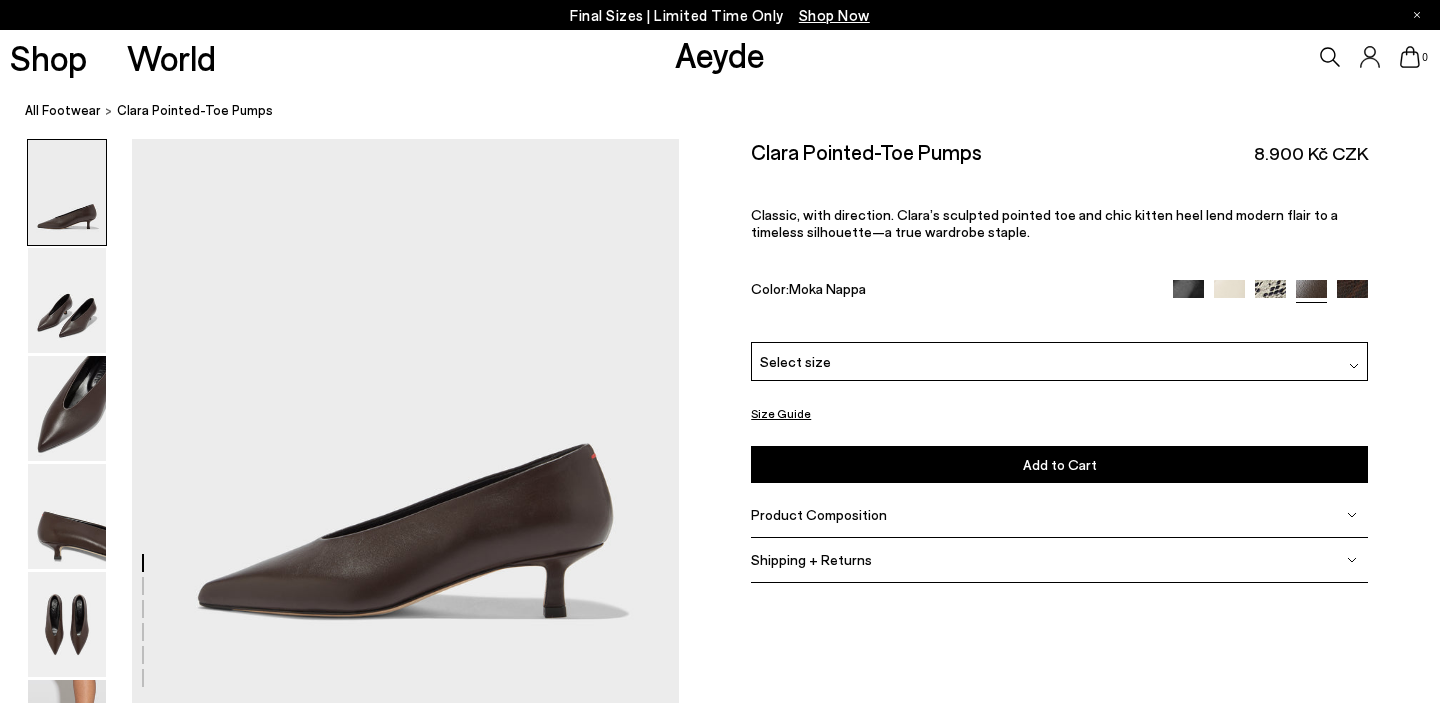 scroll, scrollTop: 0, scrollLeft: 0, axis: both 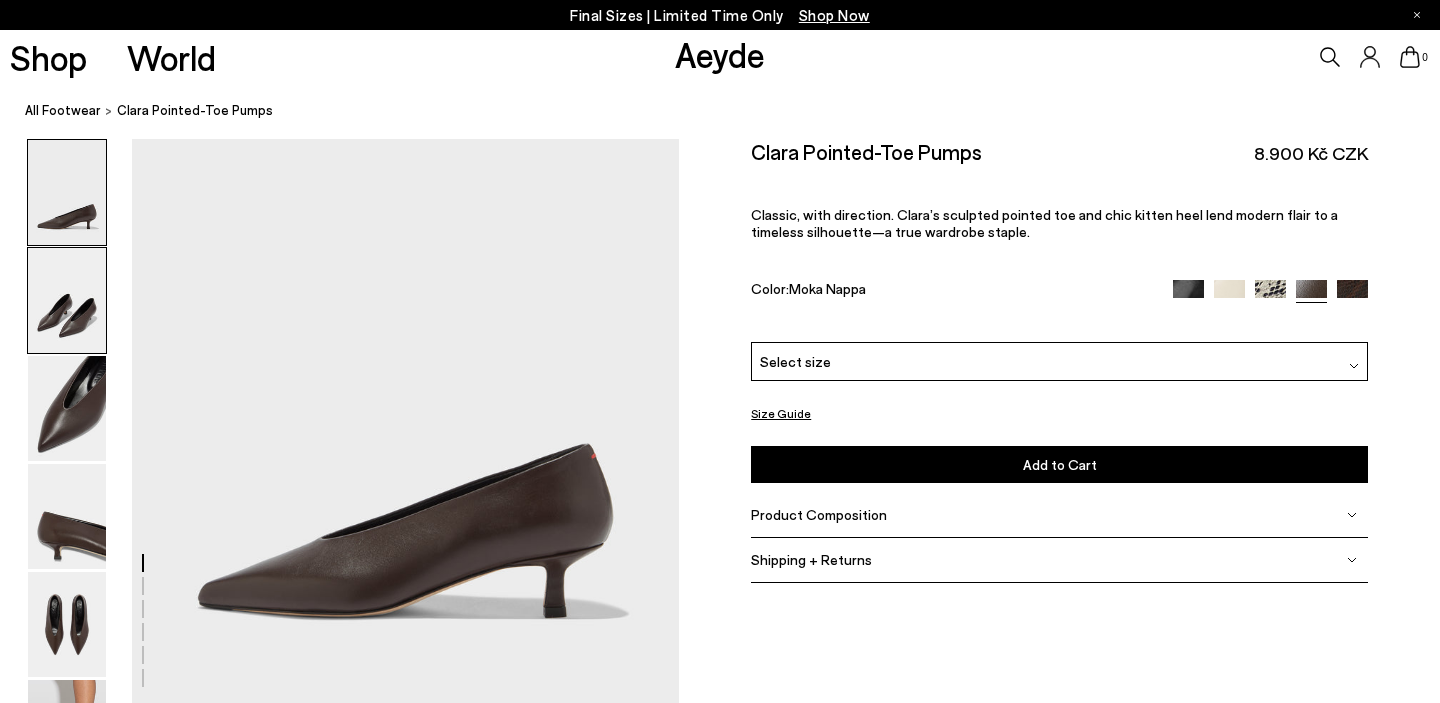 click at bounding box center (67, 300) 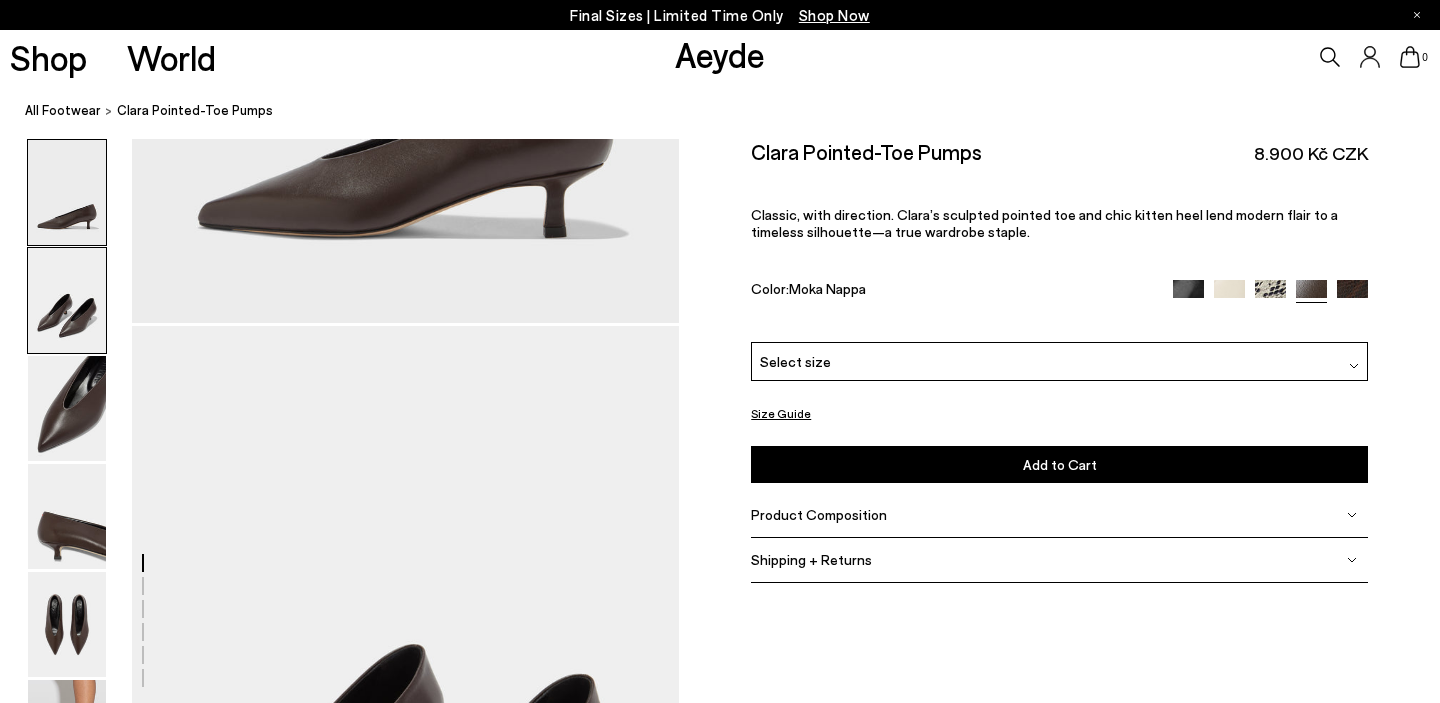 scroll, scrollTop: 0, scrollLeft: 0, axis: both 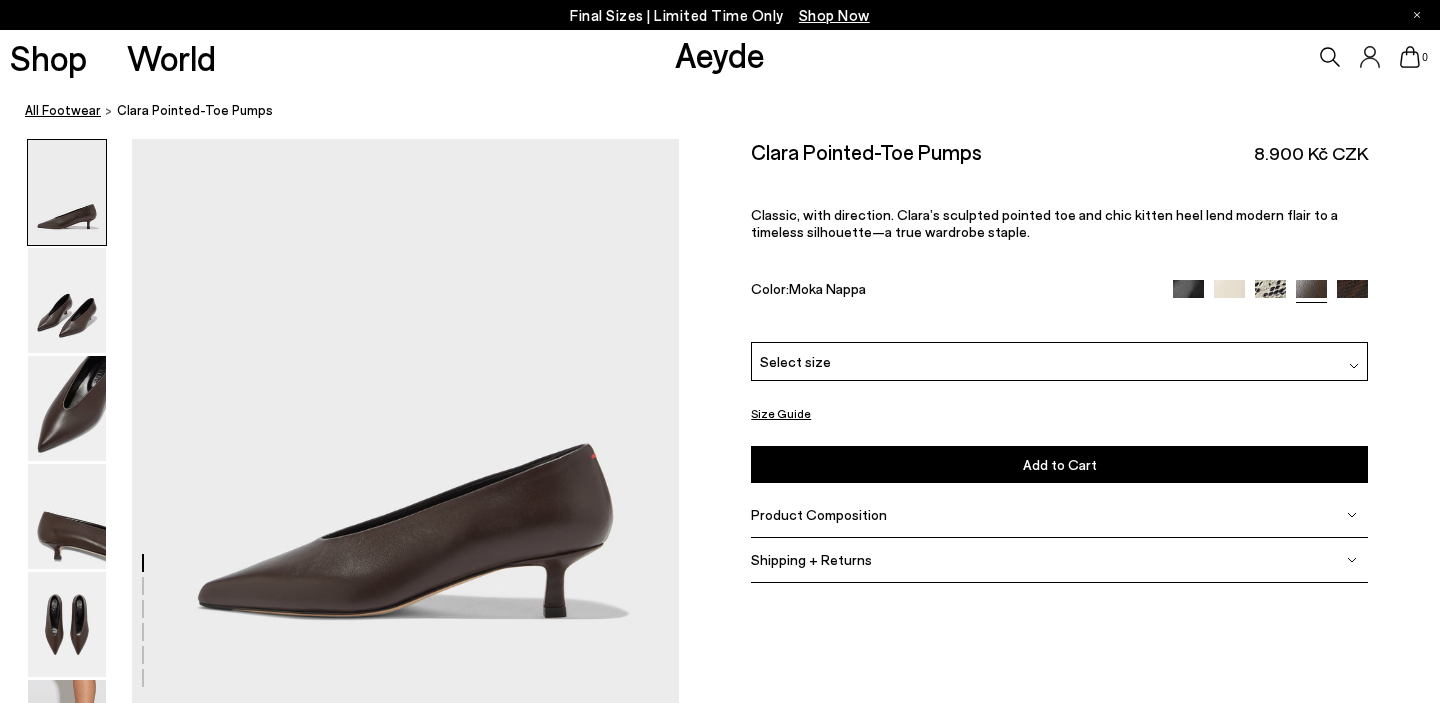 click on "All Footwear" at bounding box center (63, 110) 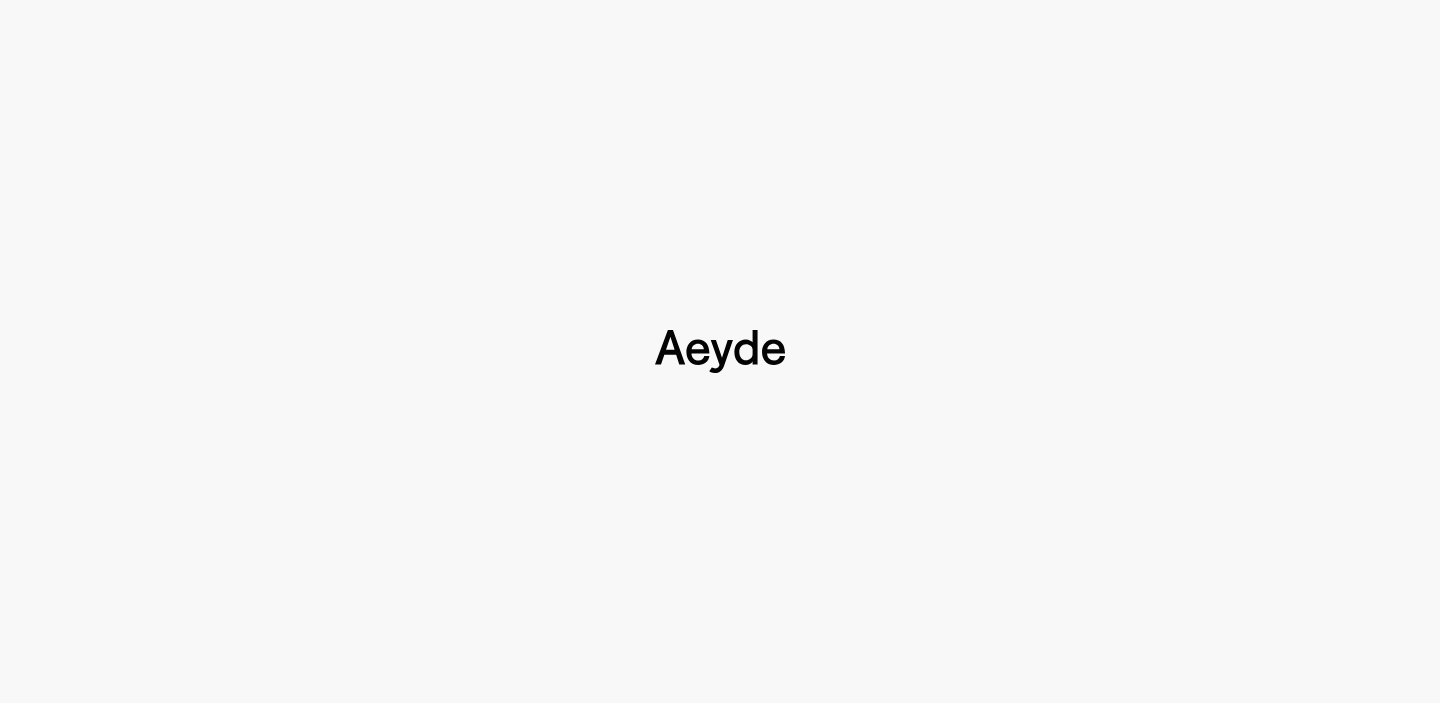 scroll, scrollTop: 0, scrollLeft: 0, axis: both 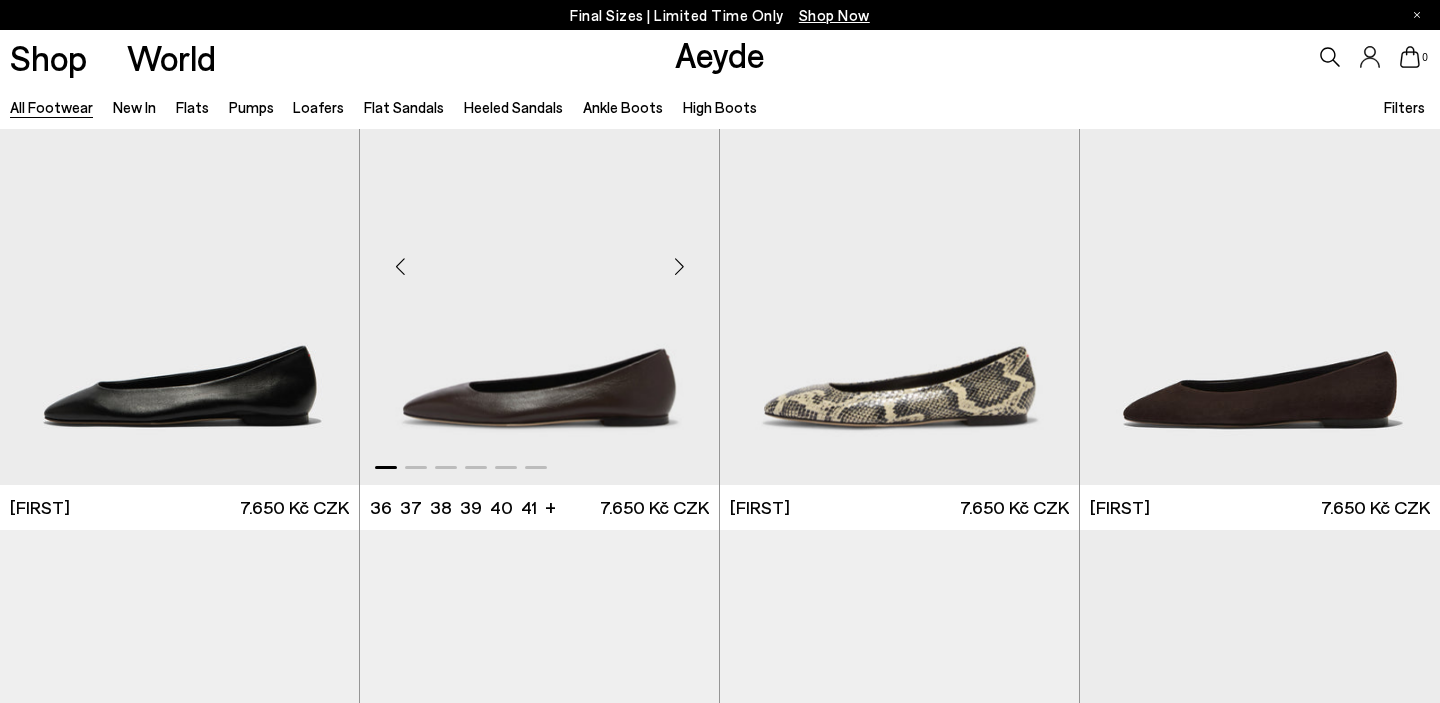 click at bounding box center (679, 267) 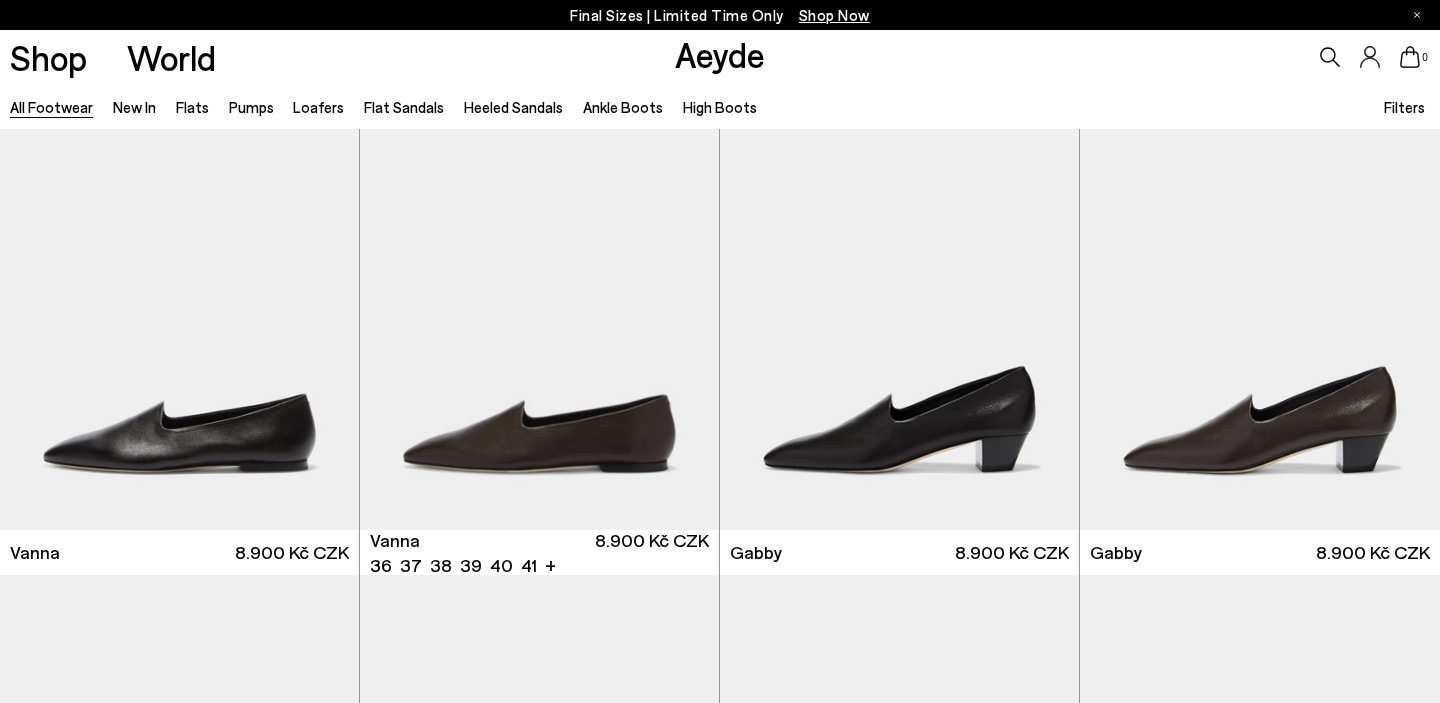 scroll, scrollTop: 1045, scrollLeft: 0, axis: vertical 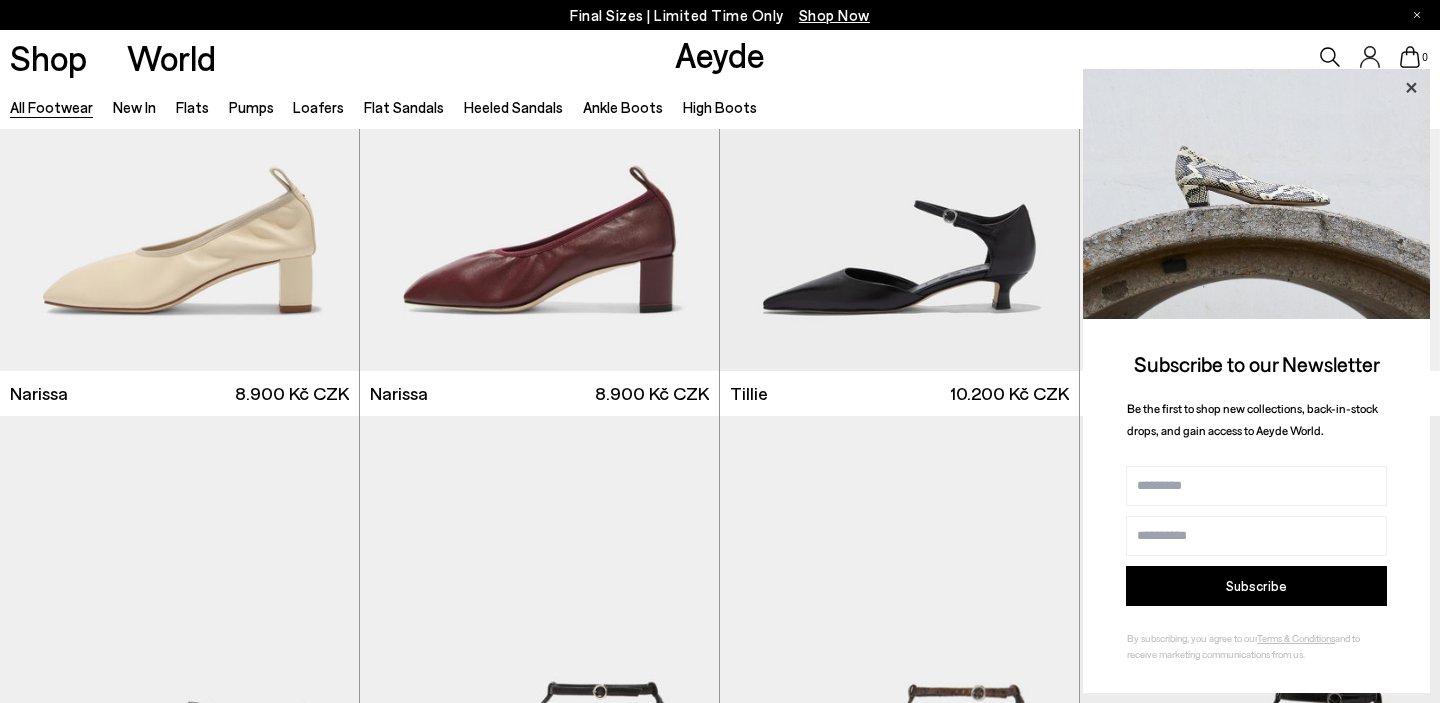 click 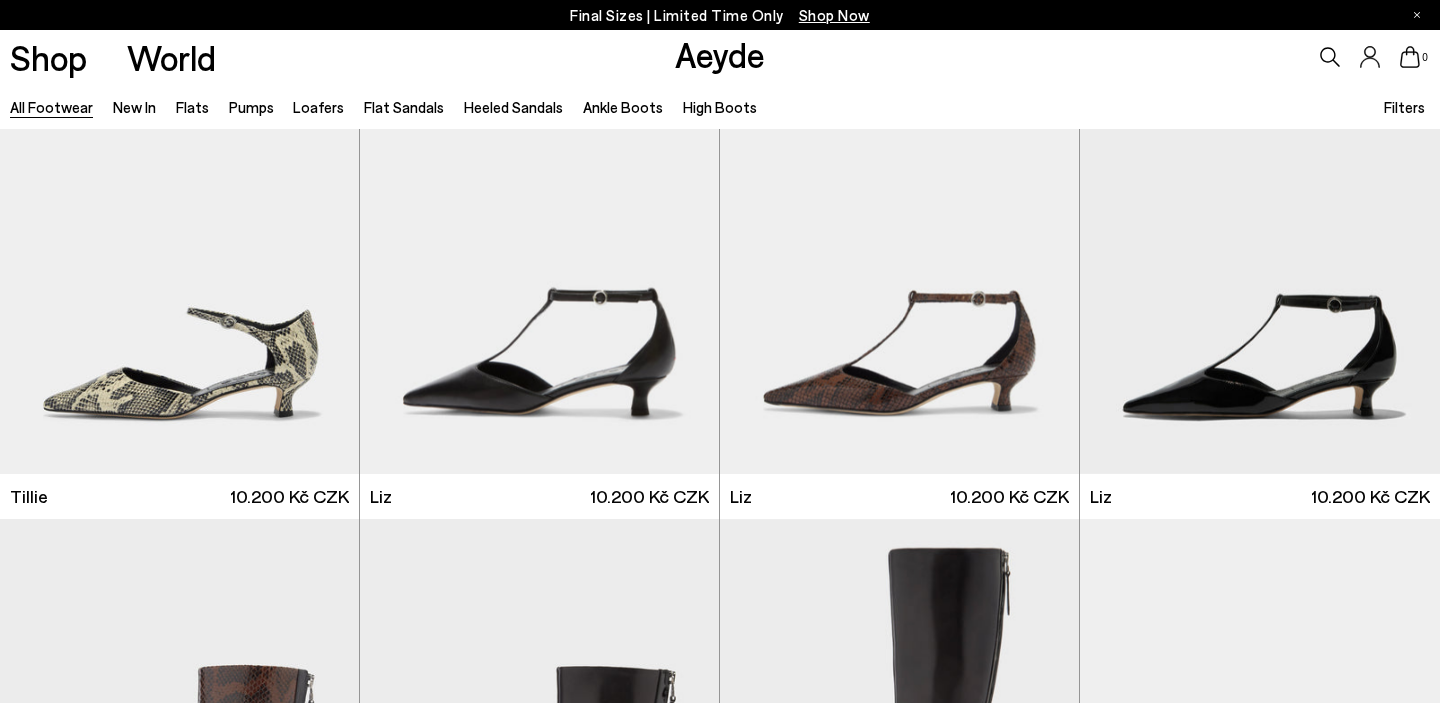 scroll, scrollTop: 2657, scrollLeft: 0, axis: vertical 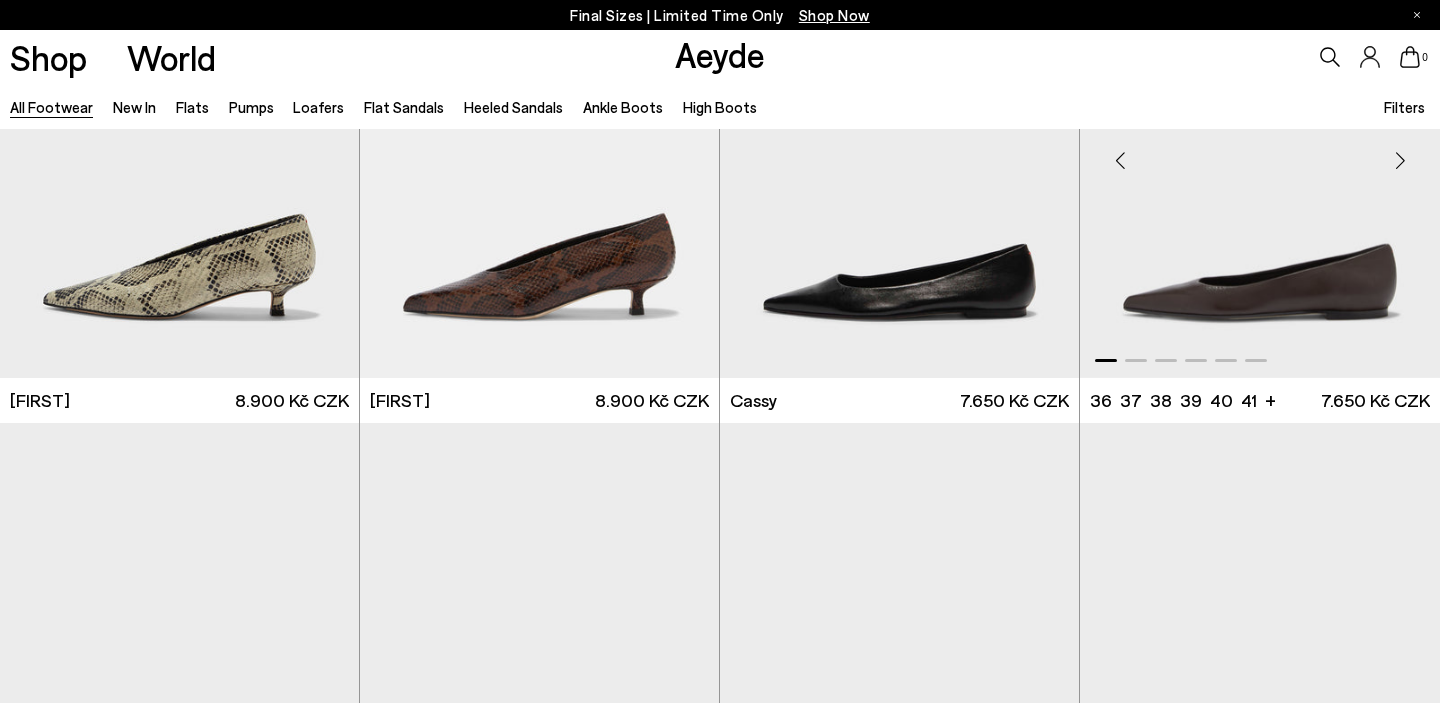 click at bounding box center [1400, 160] 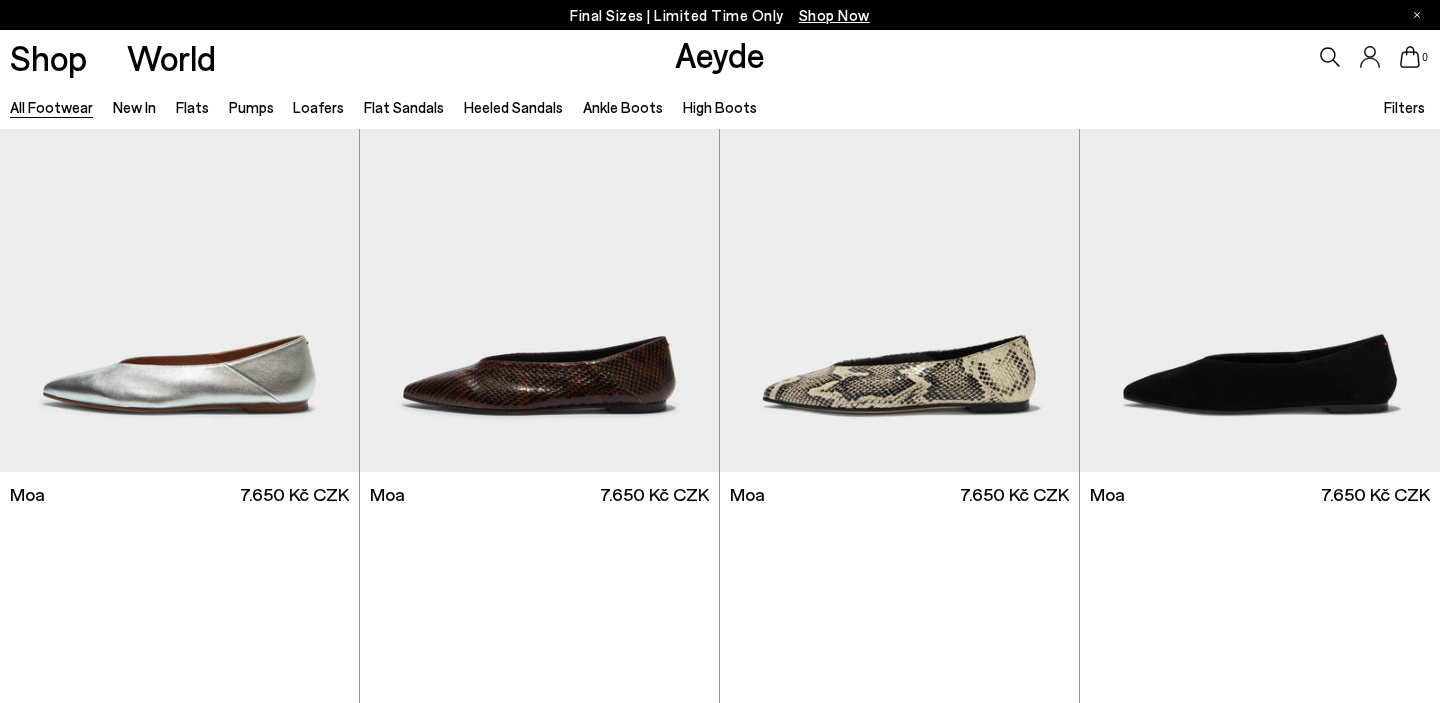 scroll, scrollTop: 5583, scrollLeft: 0, axis: vertical 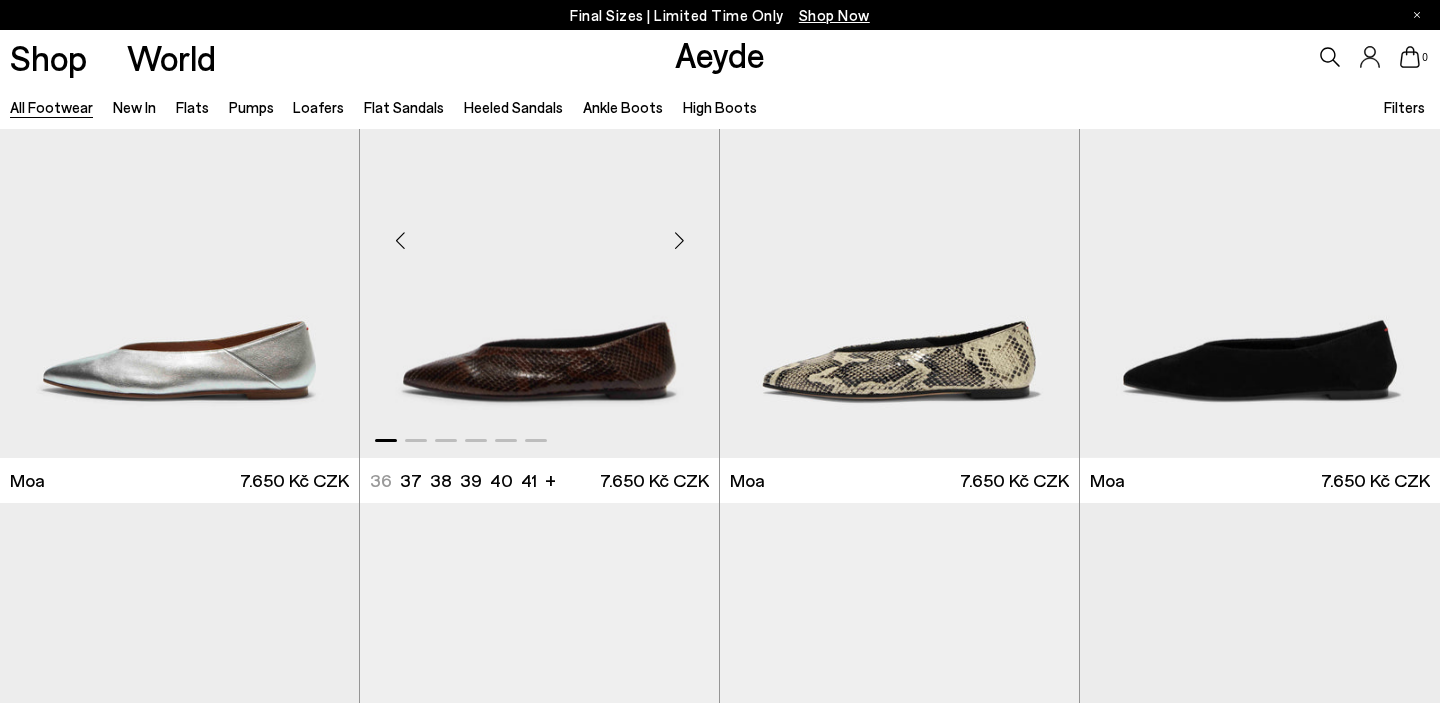 click at bounding box center [679, 240] 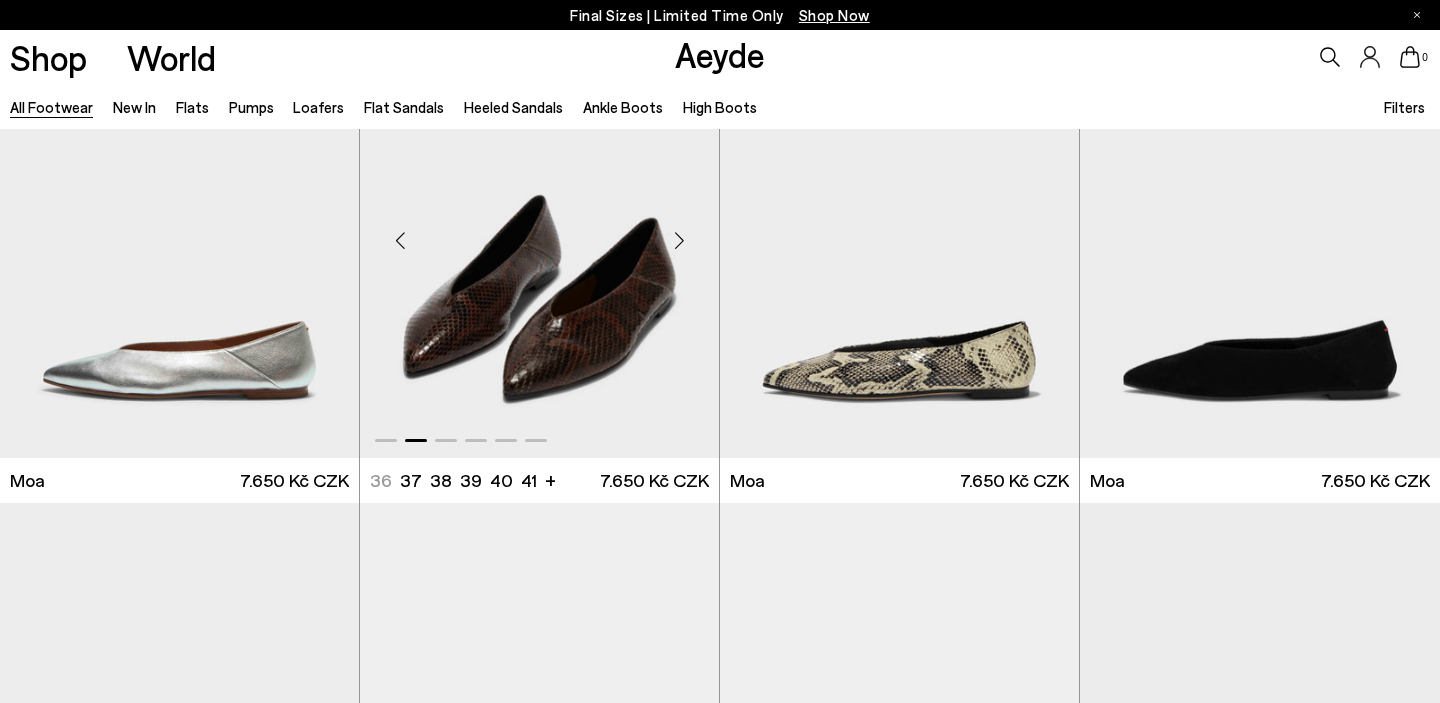 click at bounding box center (679, 240) 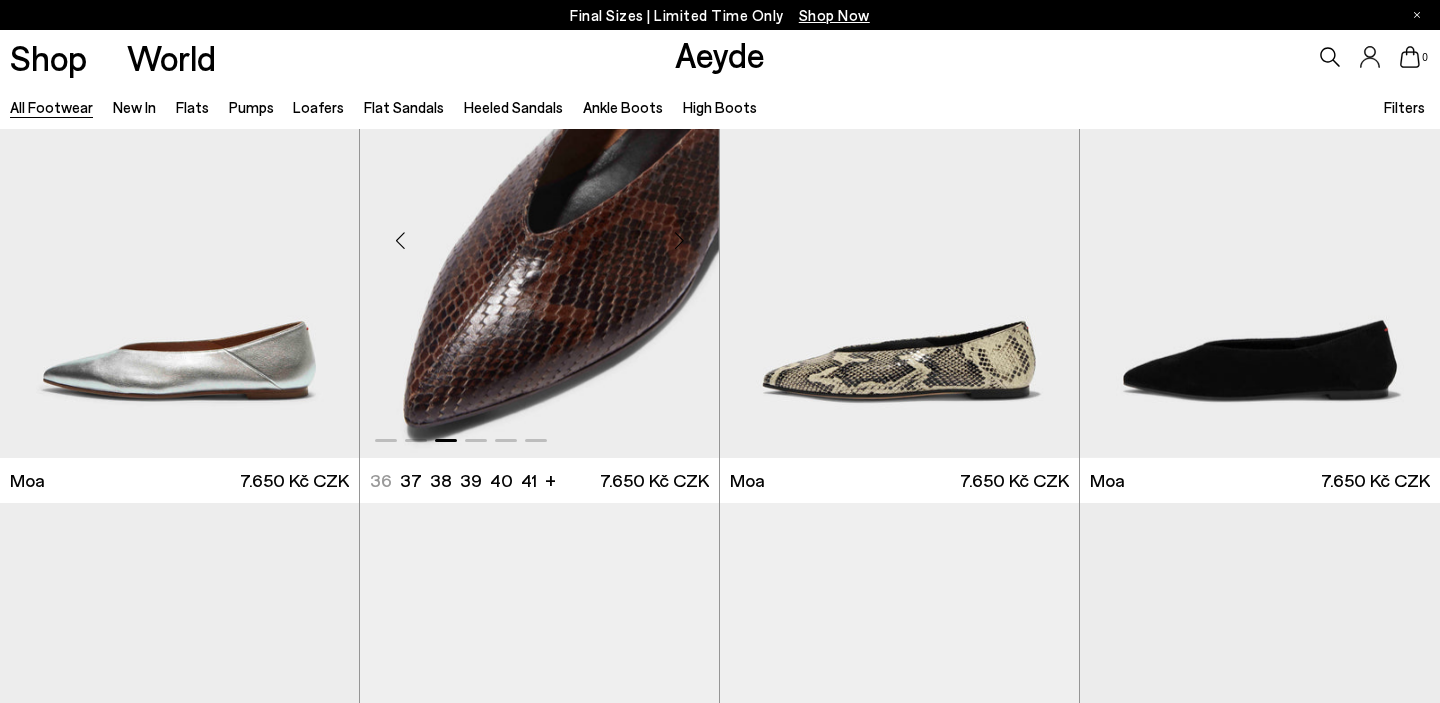 click at bounding box center (679, 240) 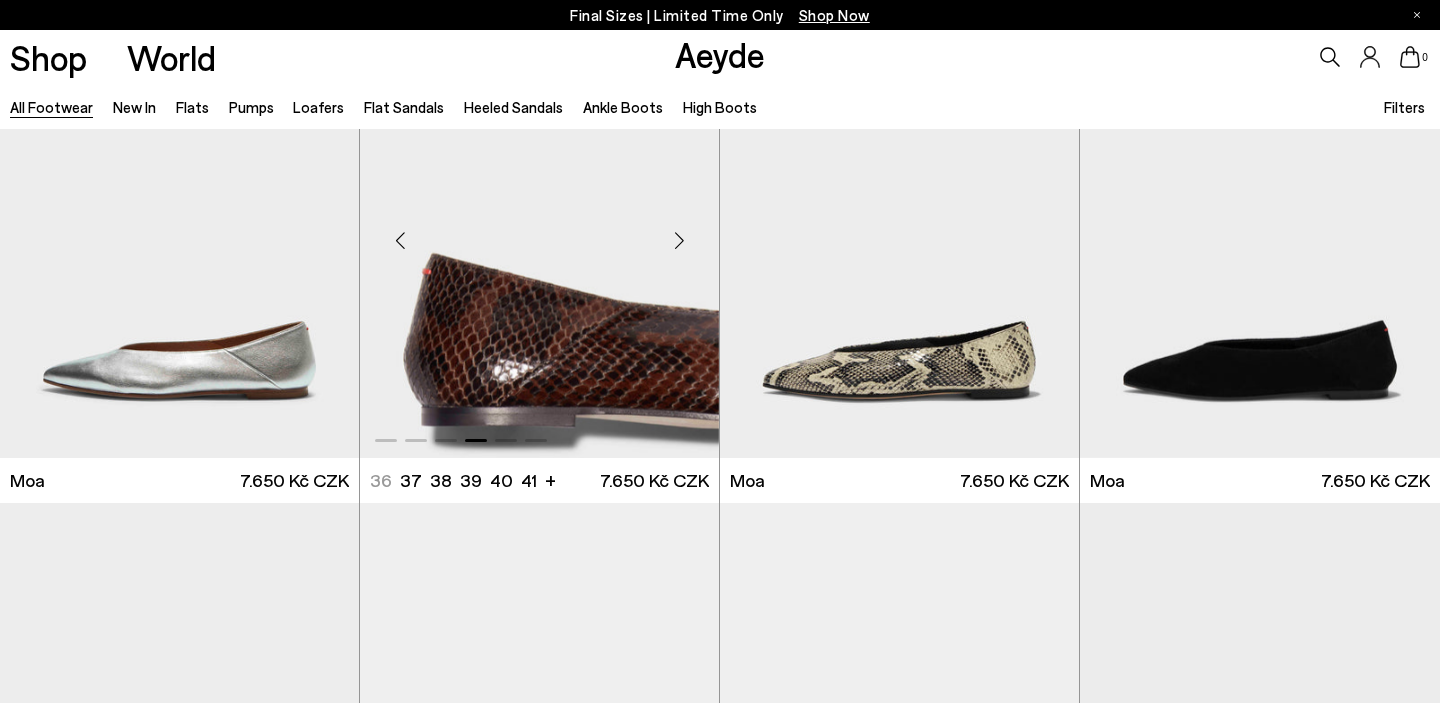 click at bounding box center [679, 240] 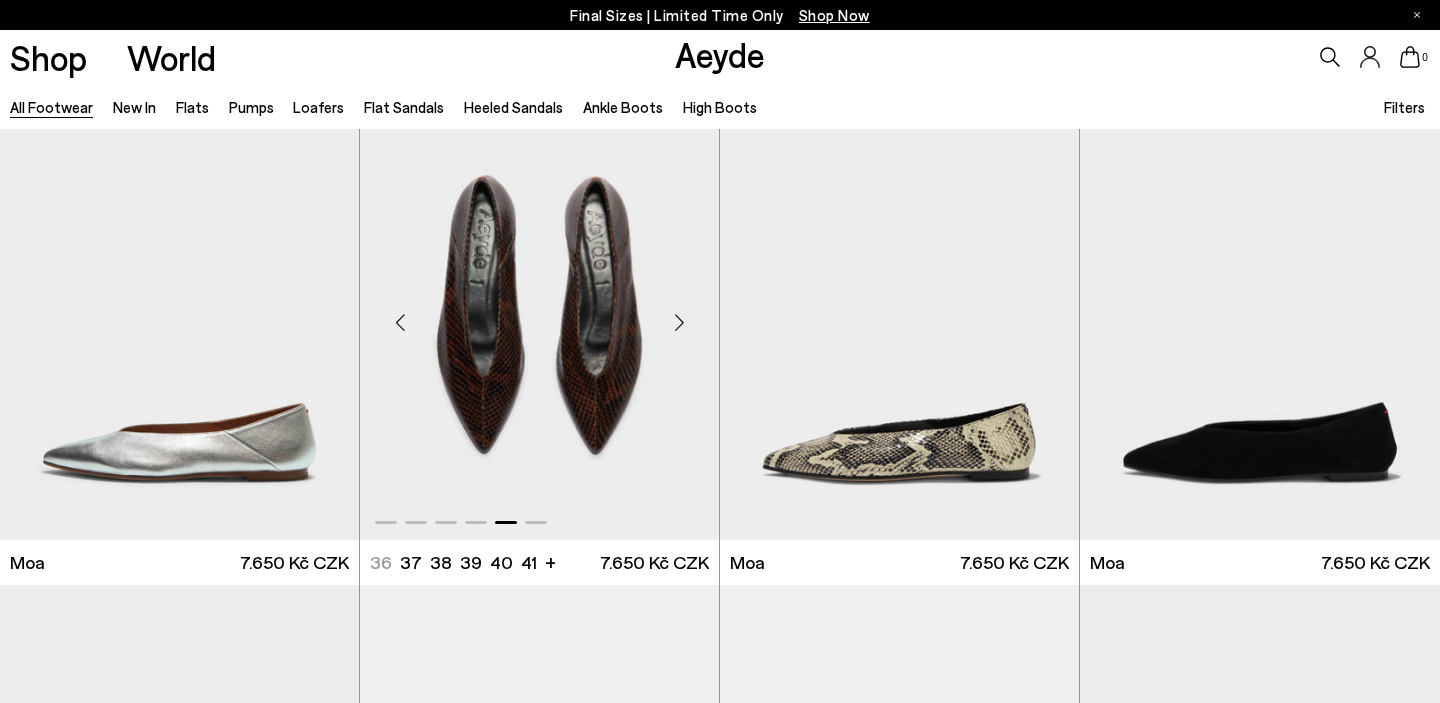 scroll, scrollTop: 5507, scrollLeft: 0, axis: vertical 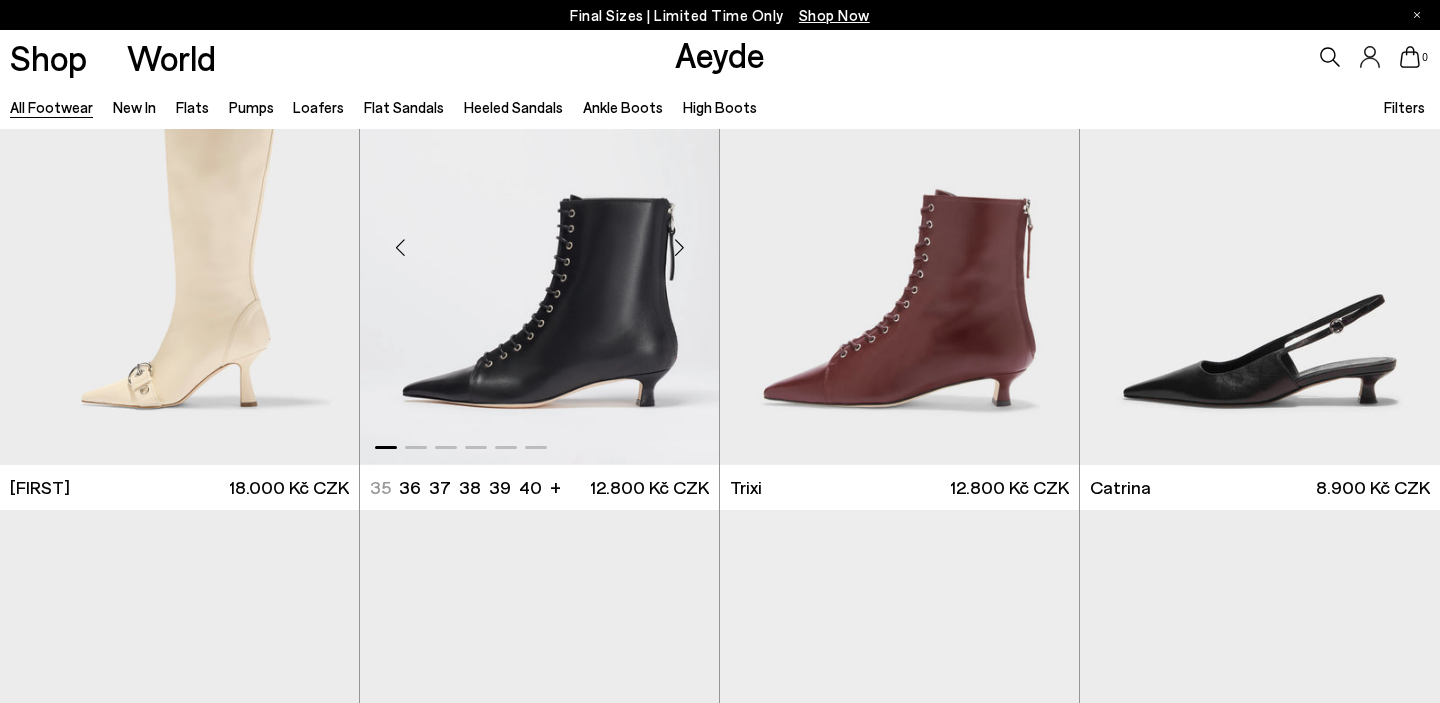 click at bounding box center (679, 247) 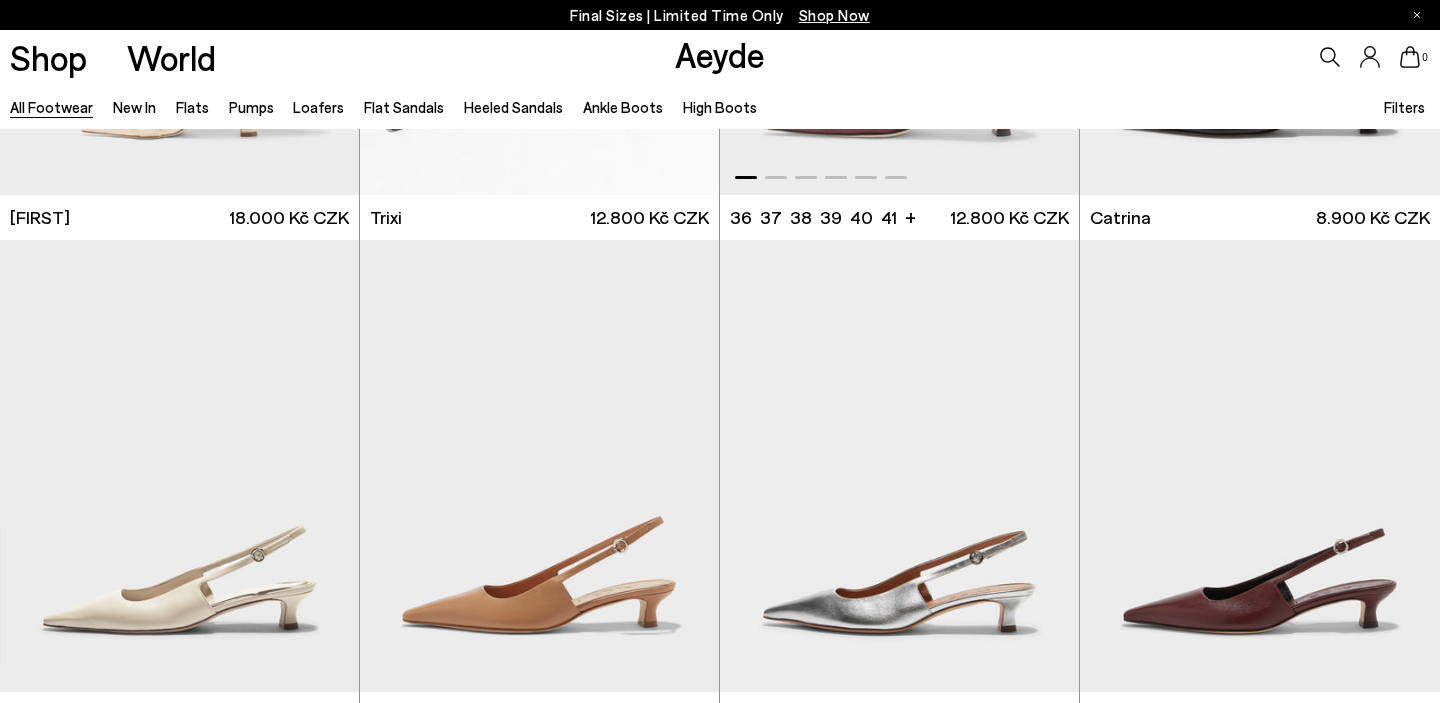 scroll, scrollTop: 9997, scrollLeft: 0, axis: vertical 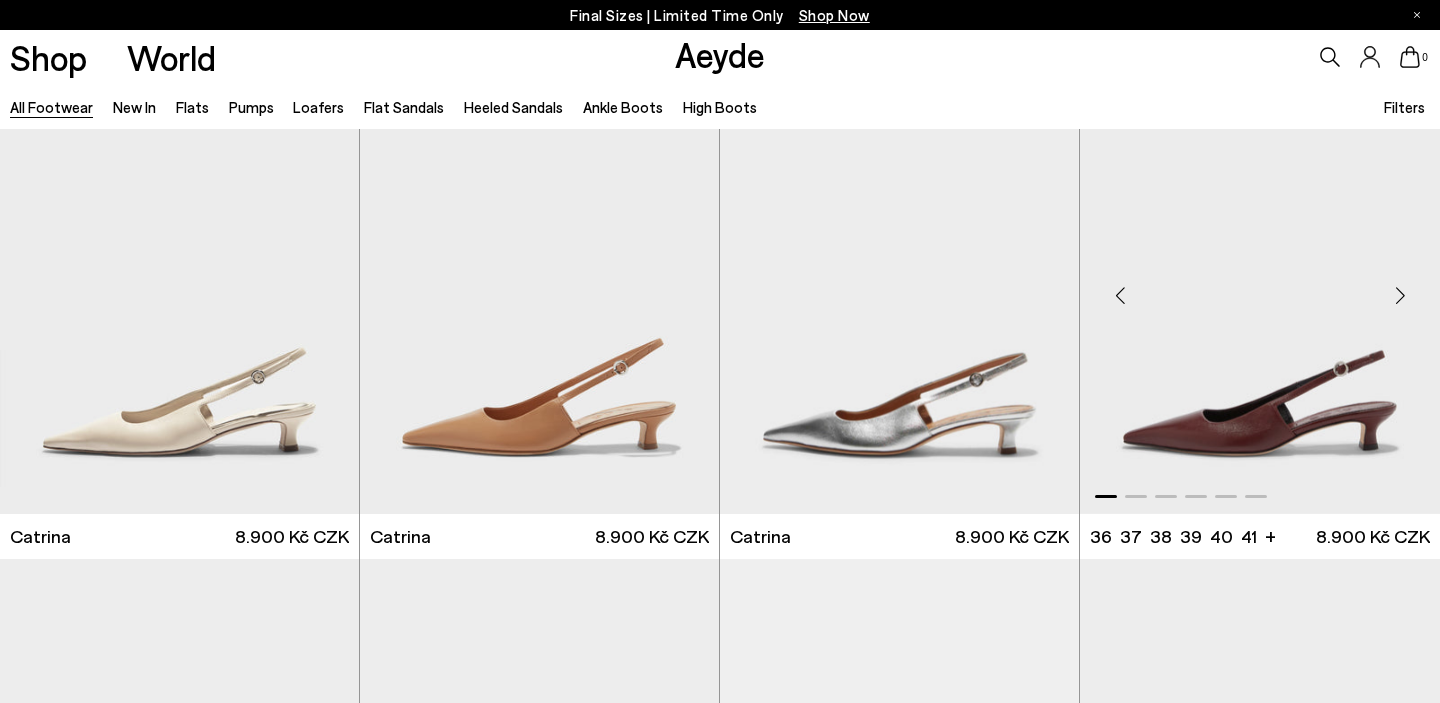 click at bounding box center [1400, 296] 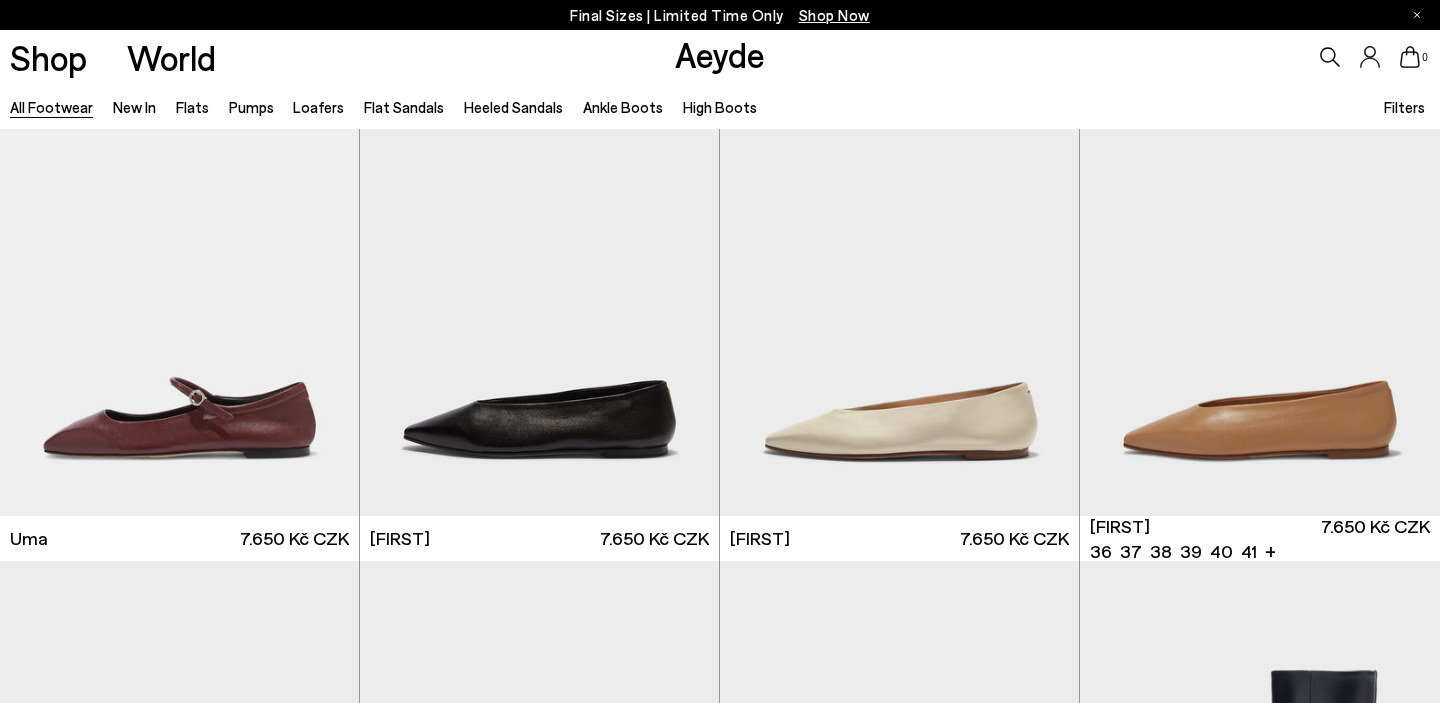 scroll, scrollTop: 12744, scrollLeft: 0, axis: vertical 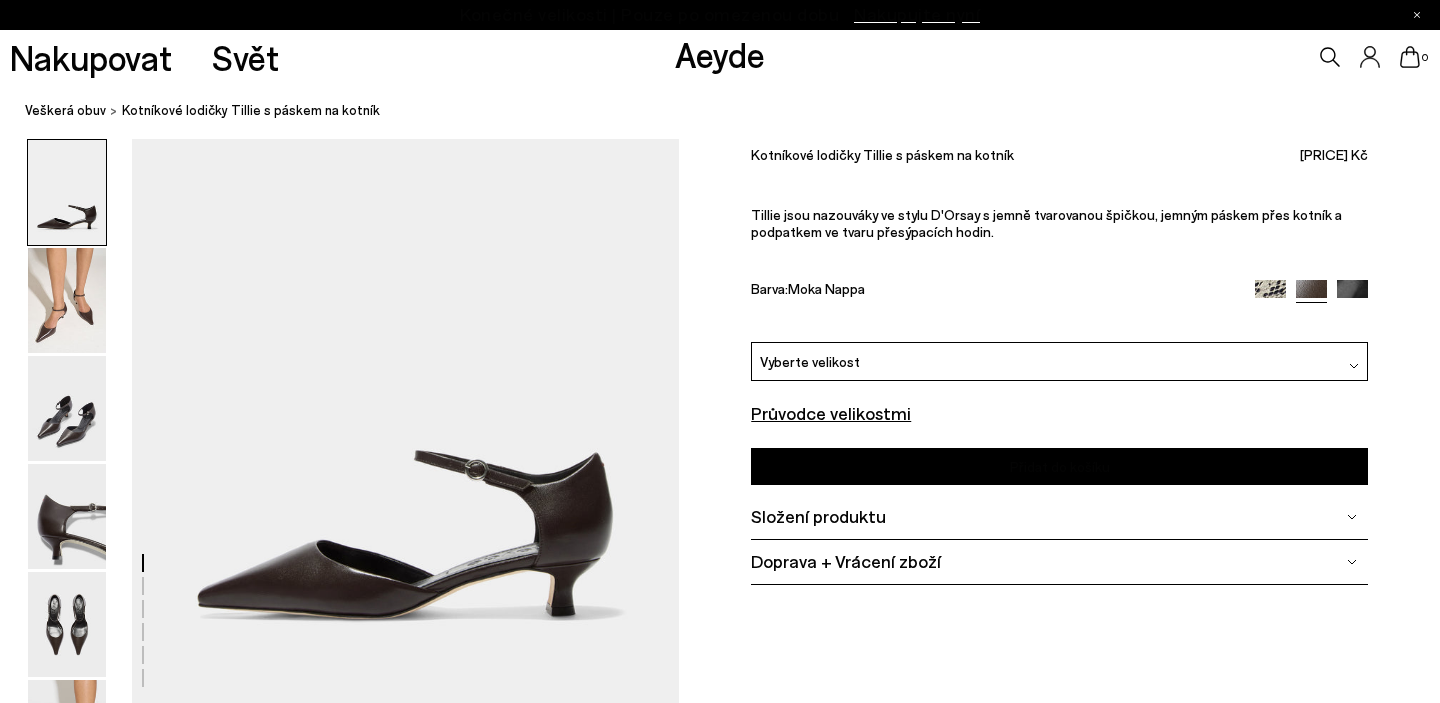 click on "Průvodce velikostmi" at bounding box center [831, 413] 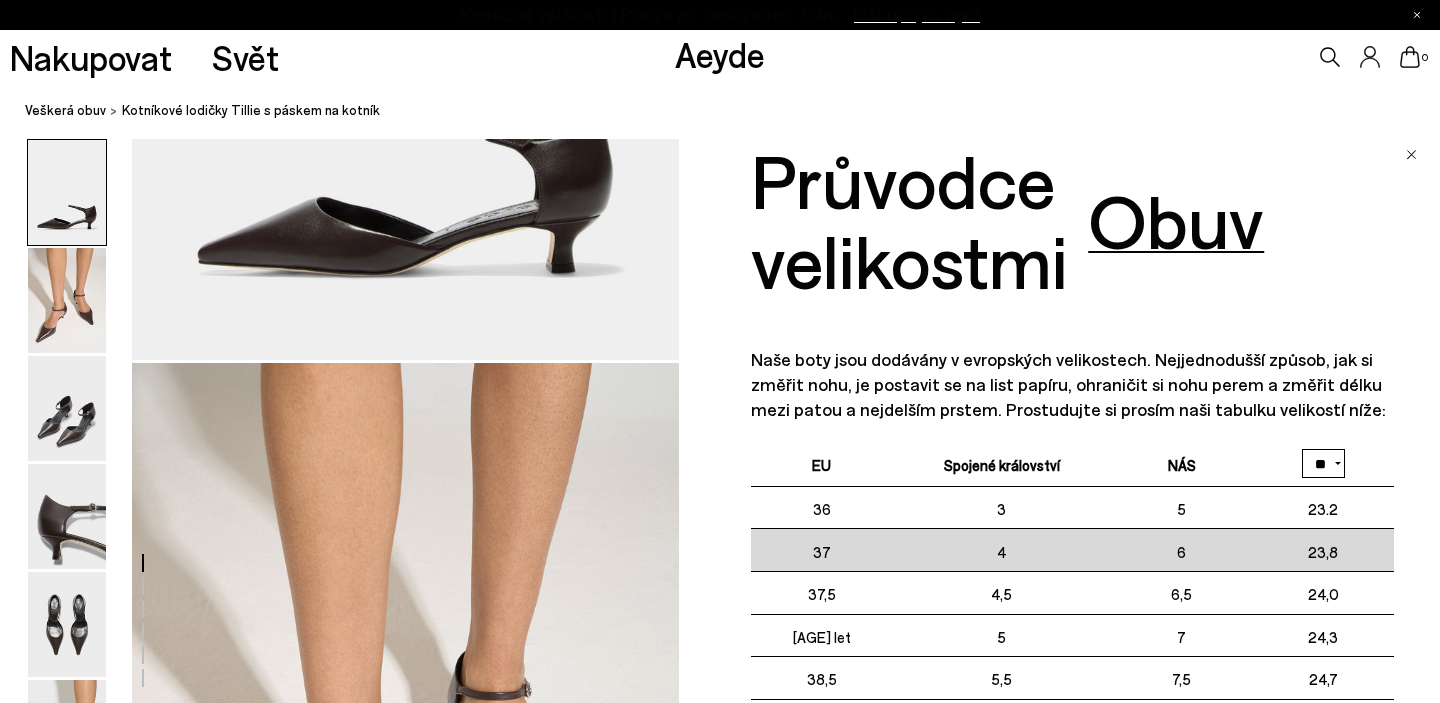 scroll, scrollTop: 0, scrollLeft: 0, axis: both 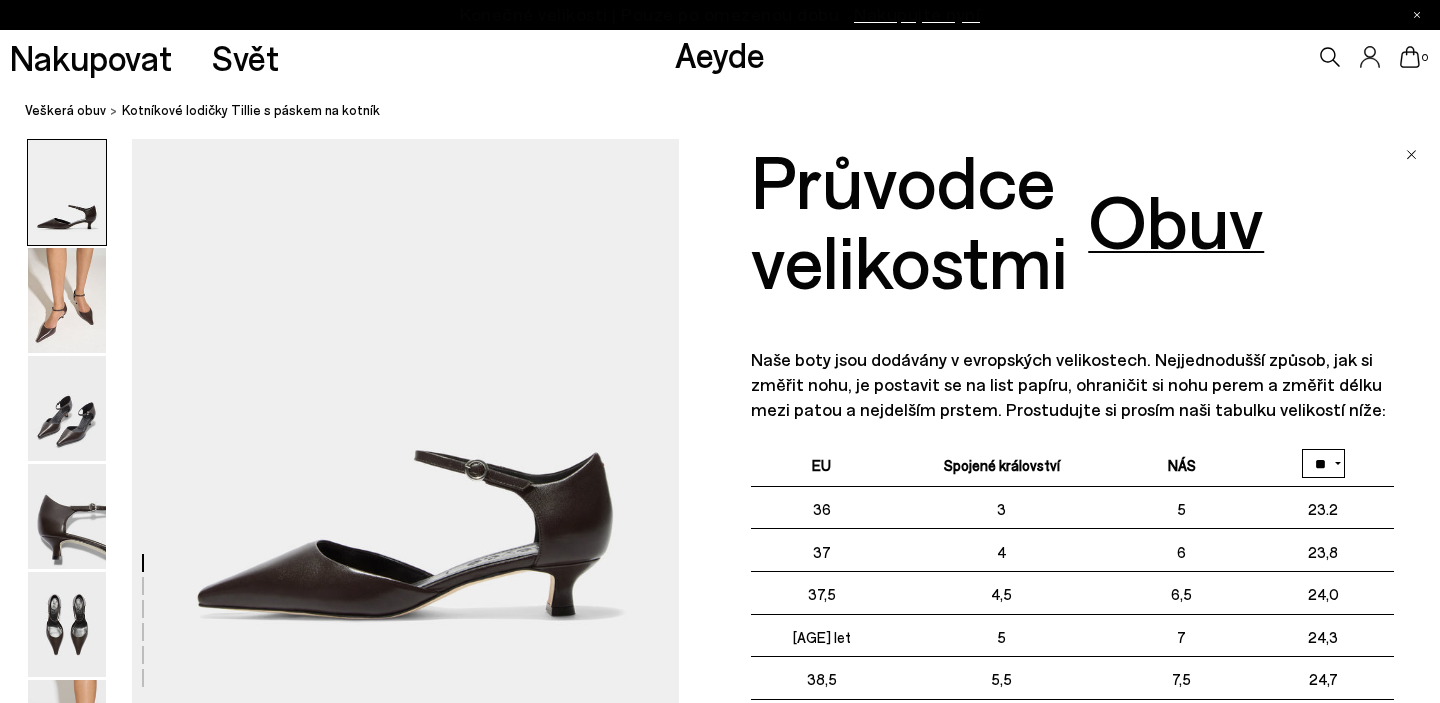 click at bounding box center [1411, 151] 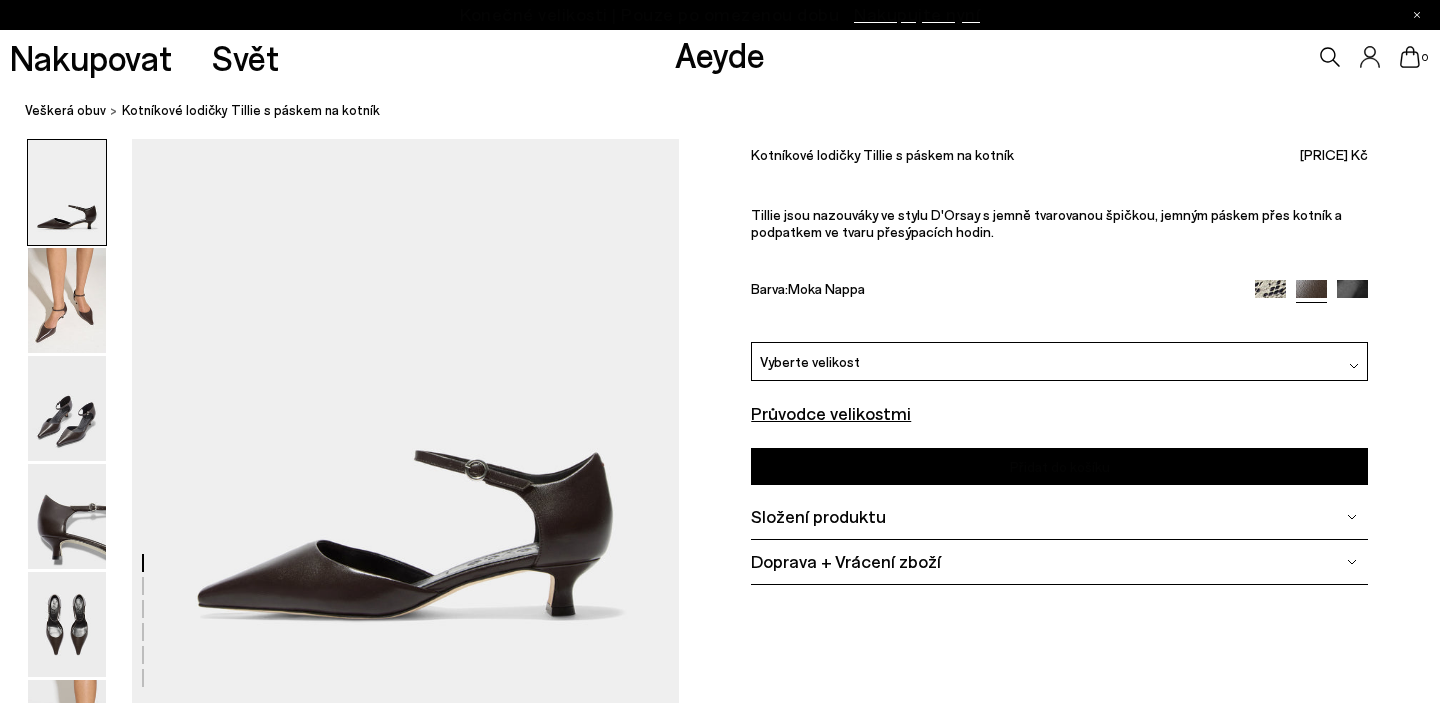 click on "Složení produktu" at bounding box center (818, 516) 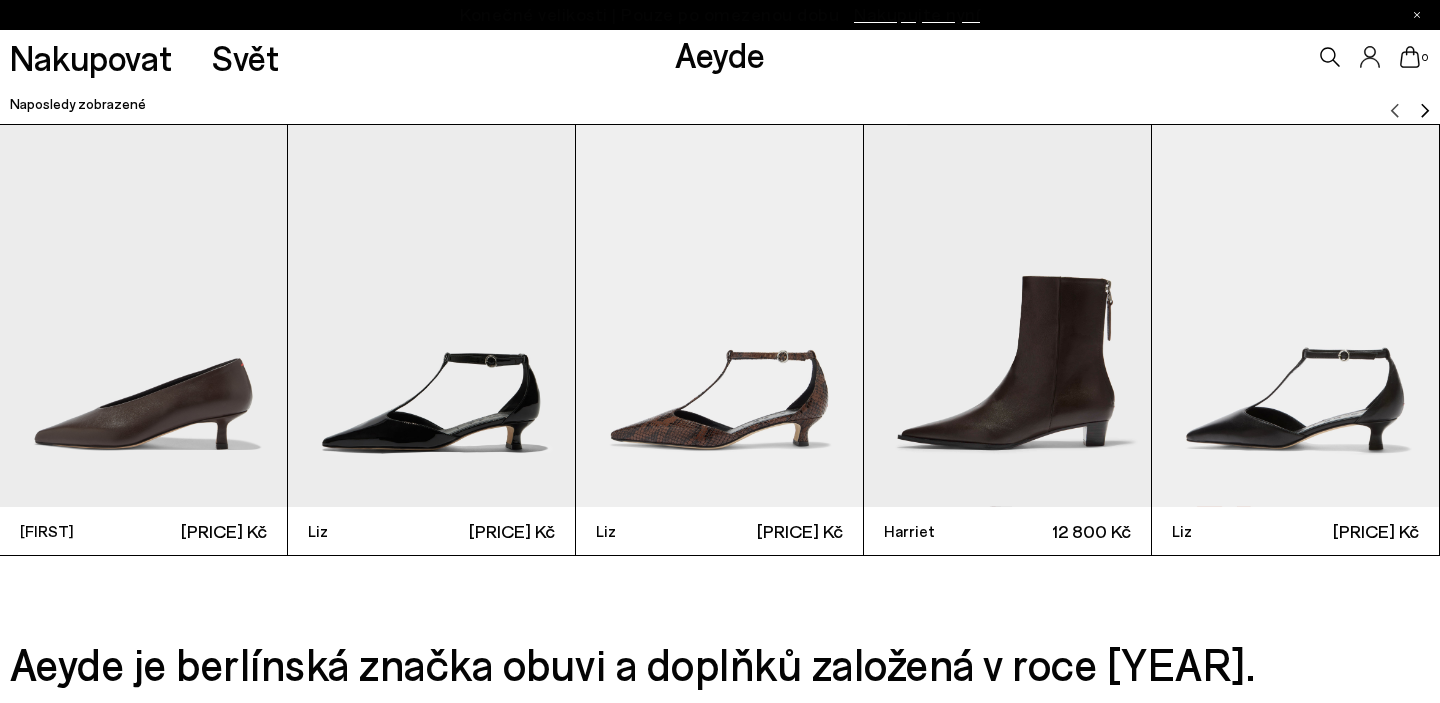 scroll, scrollTop: 4975, scrollLeft: 0, axis: vertical 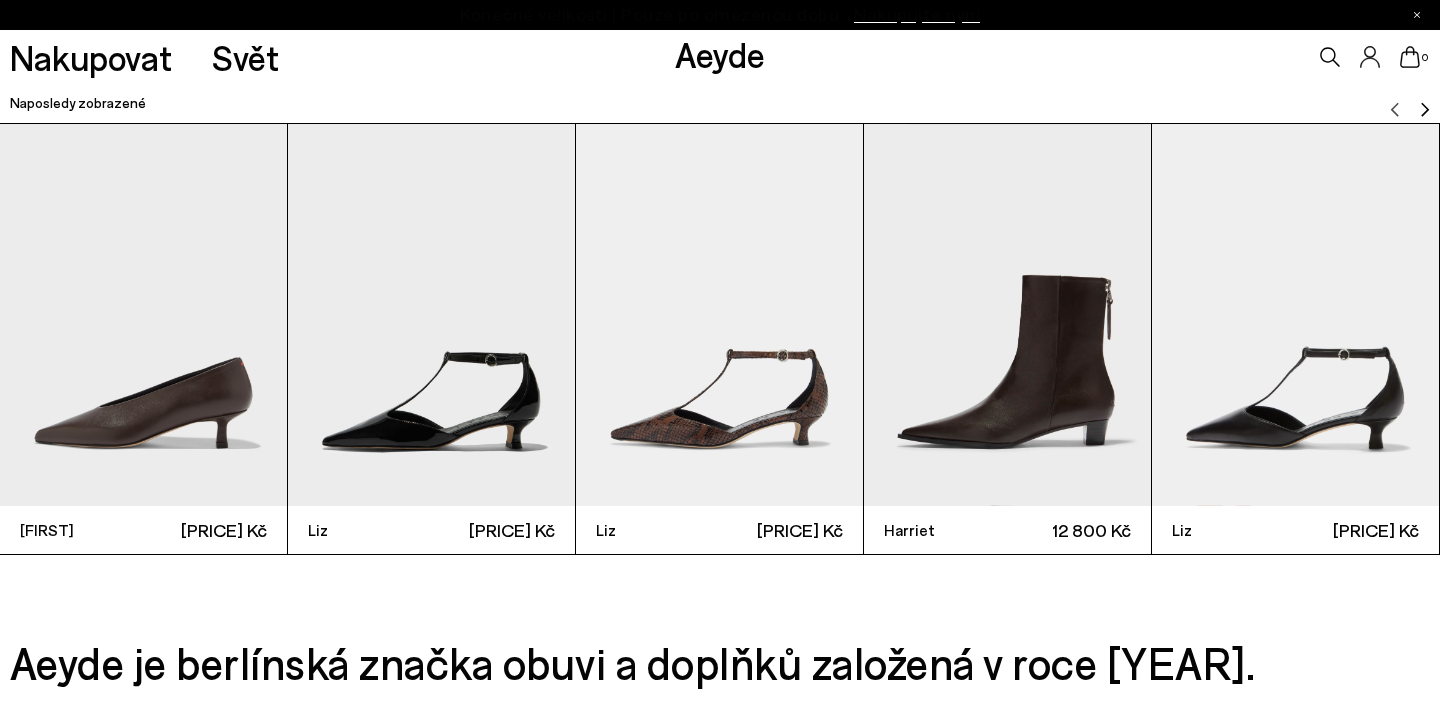 click at bounding box center (143, 315) 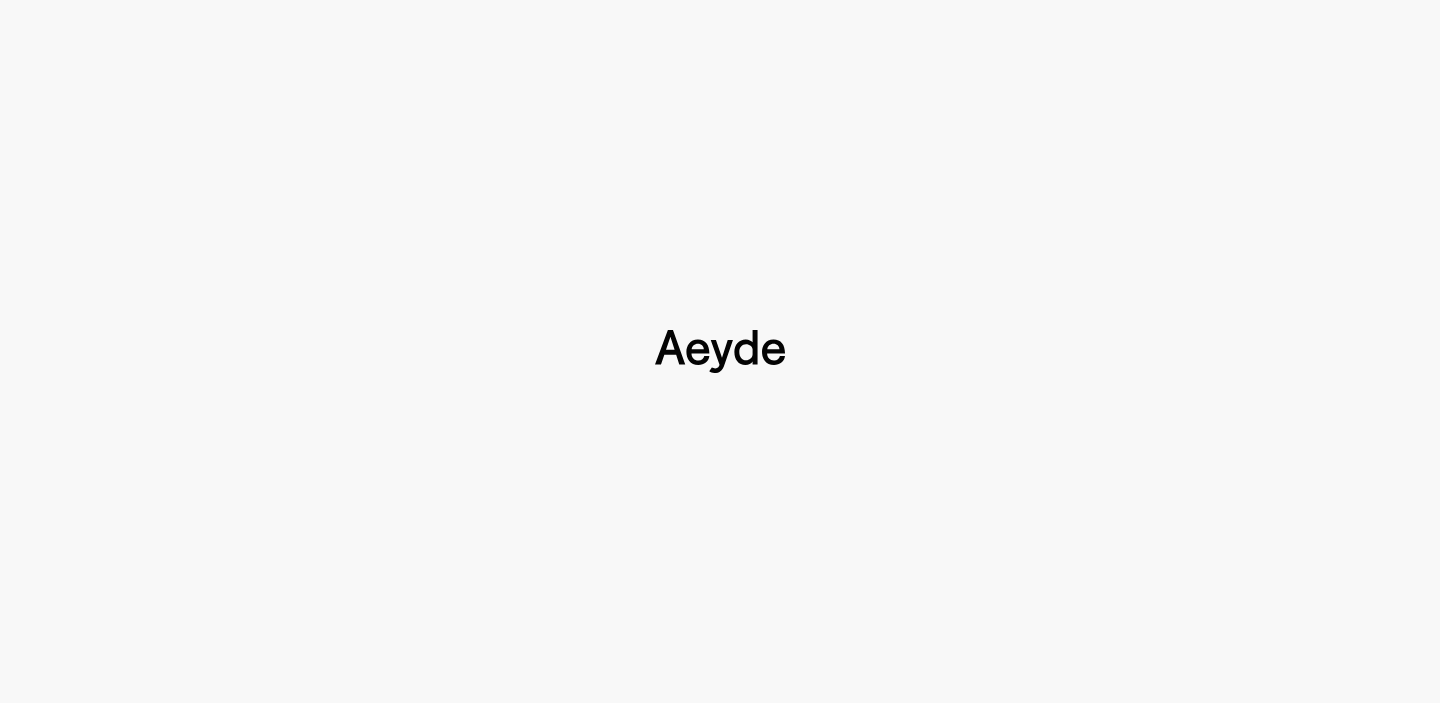 type 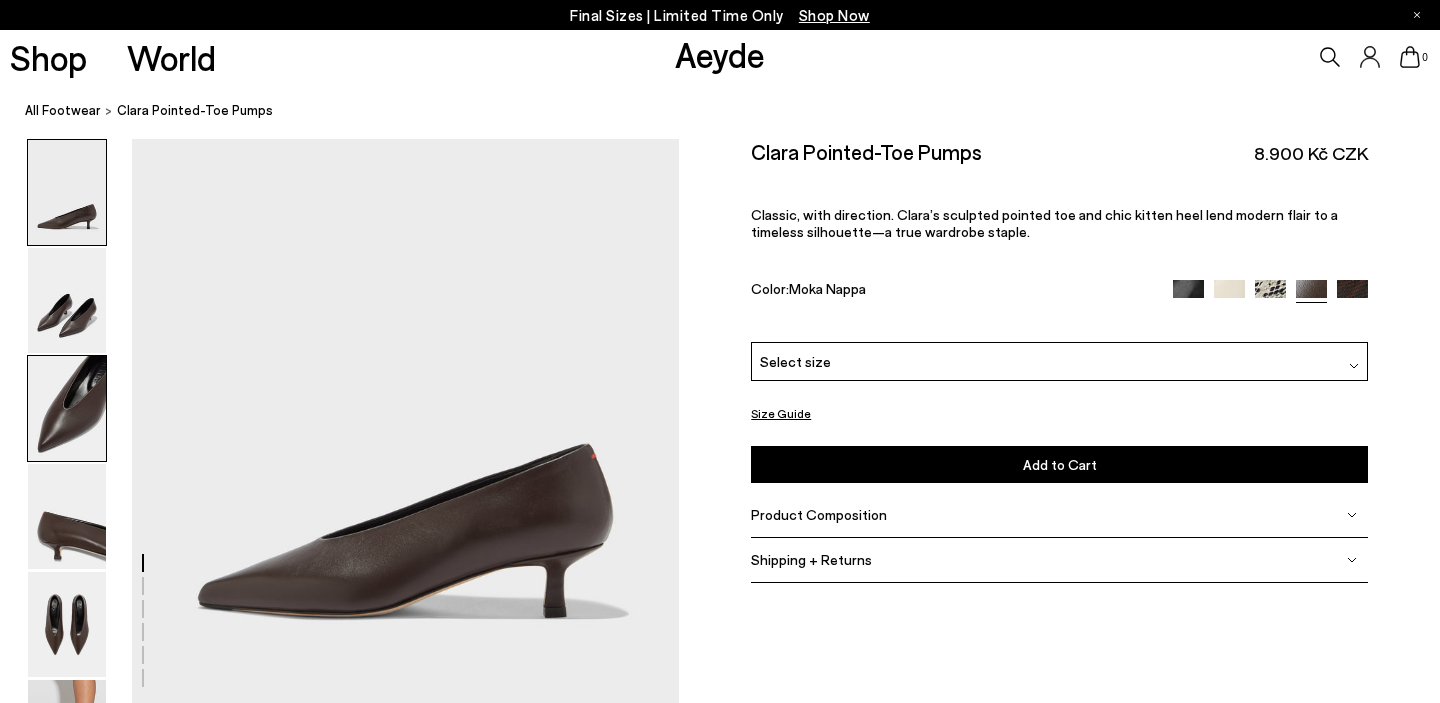 click at bounding box center (67, 408) 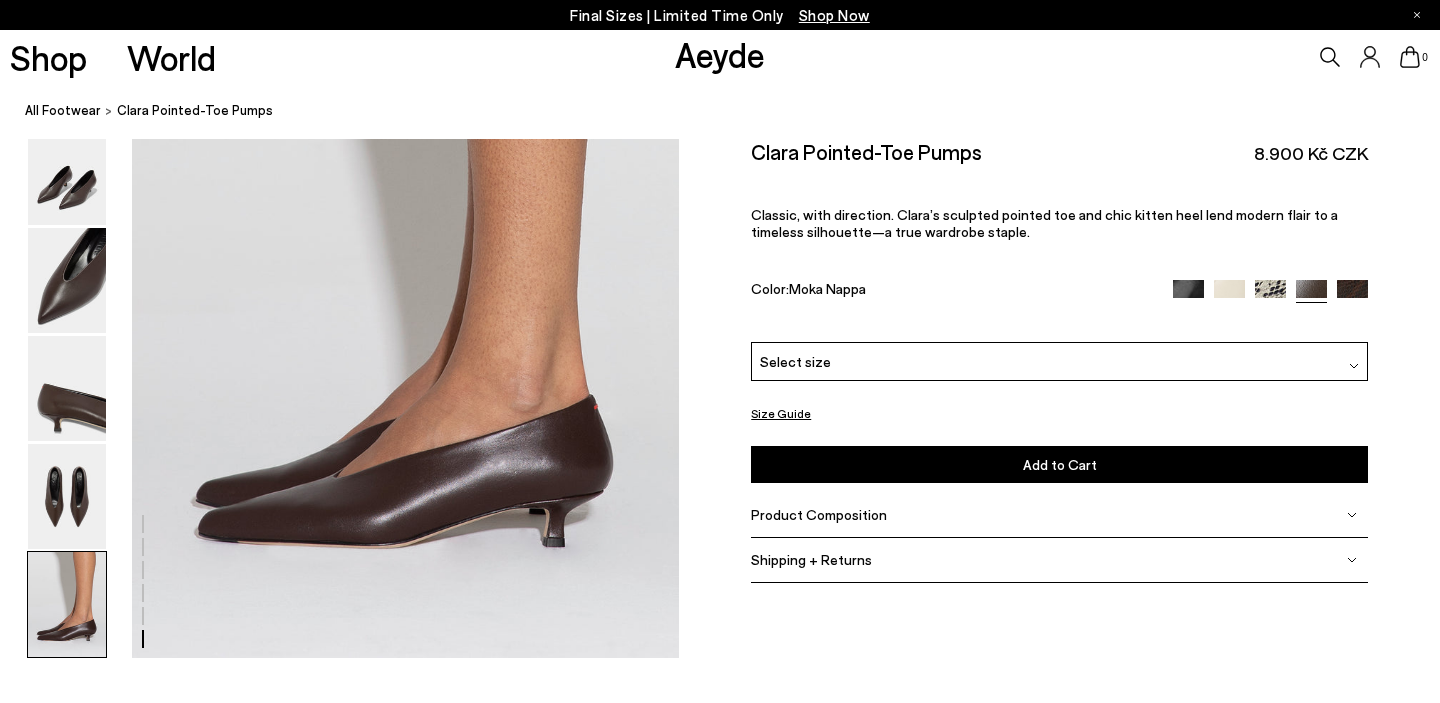 scroll, scrollTop: 3713, scrollLeft: 0, axis: vertical 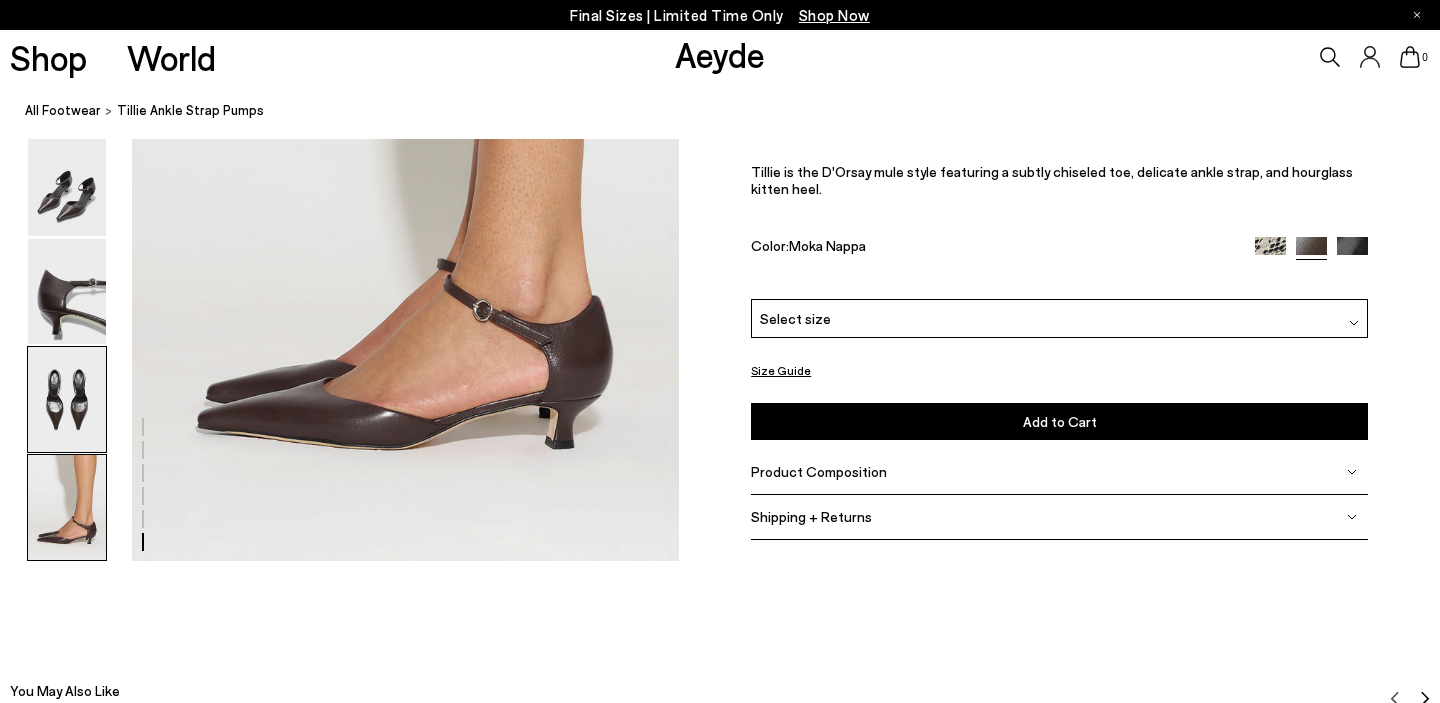 click at bounding box center (67, 399) 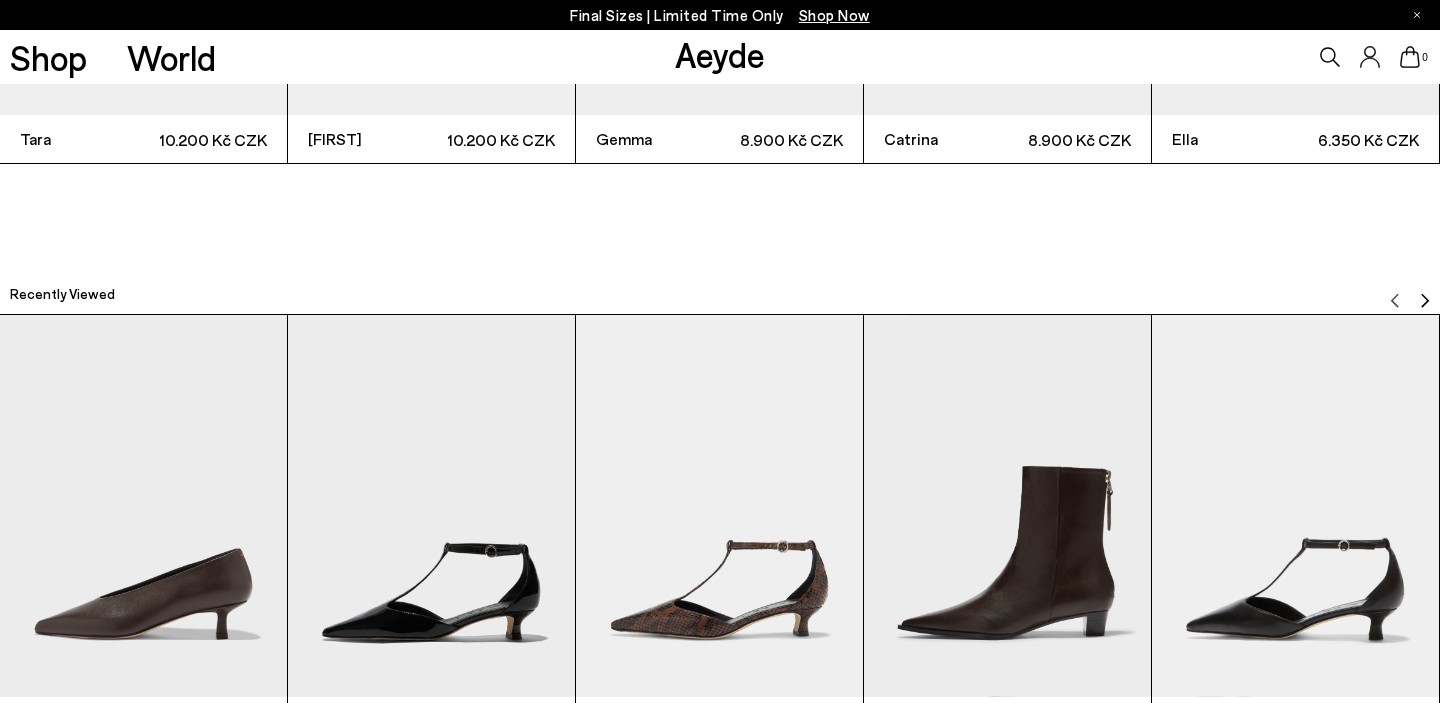 scroll, scrollTop: 4785, scrollLeft: 0, axis: vertical 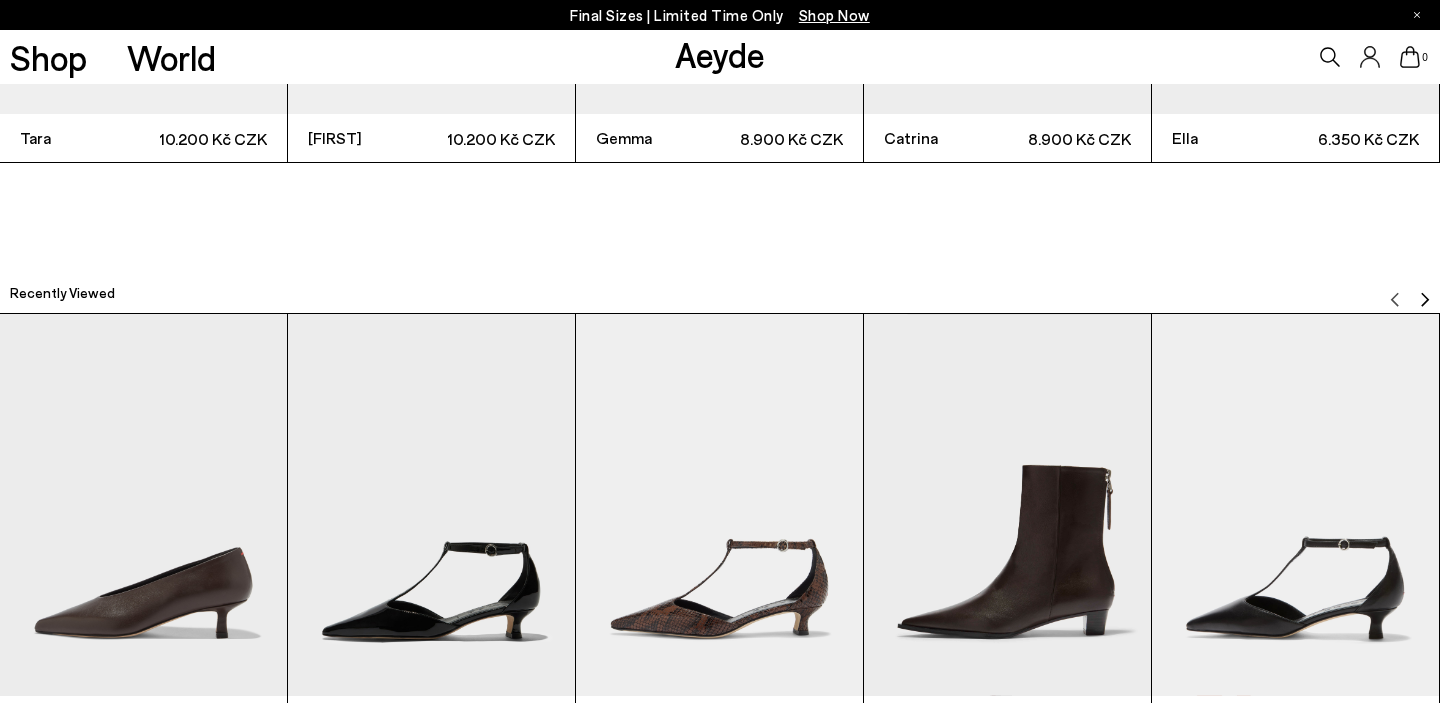 click at bounding box center (143, 505) 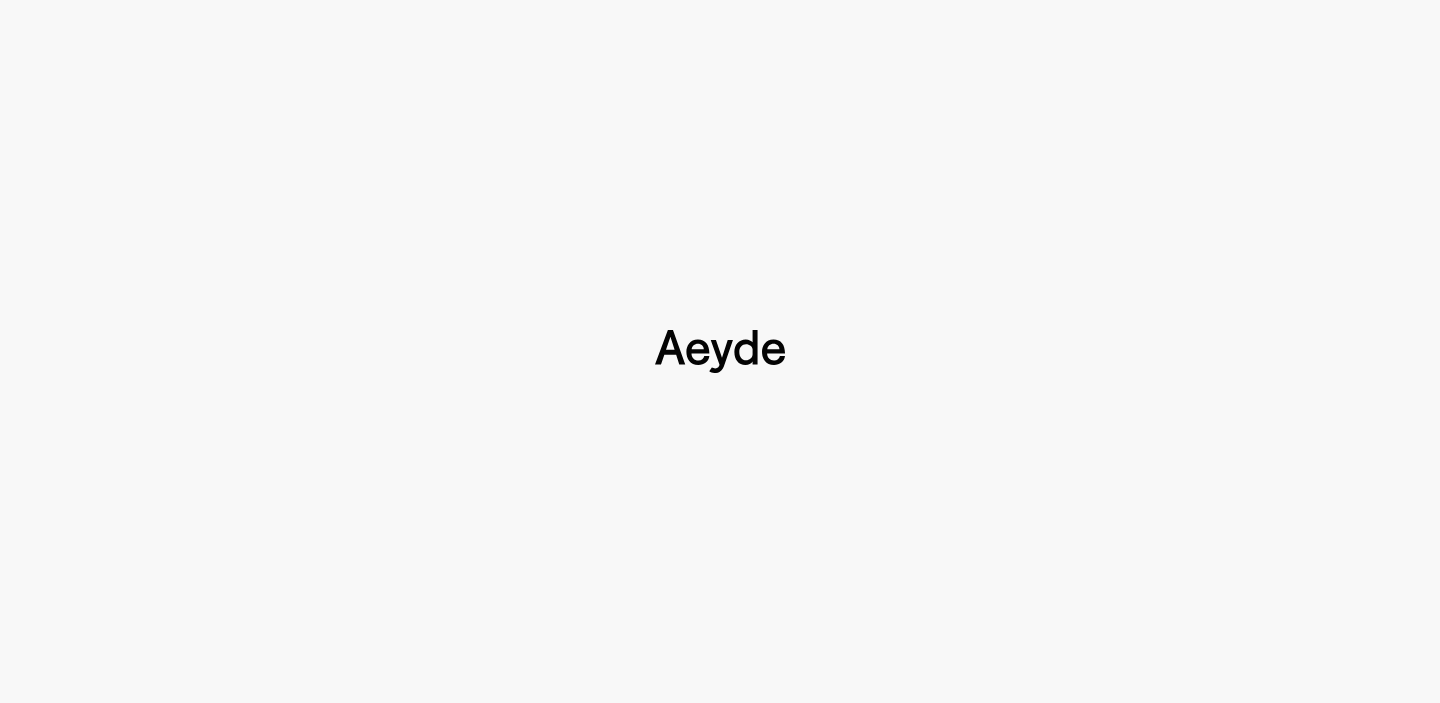 type 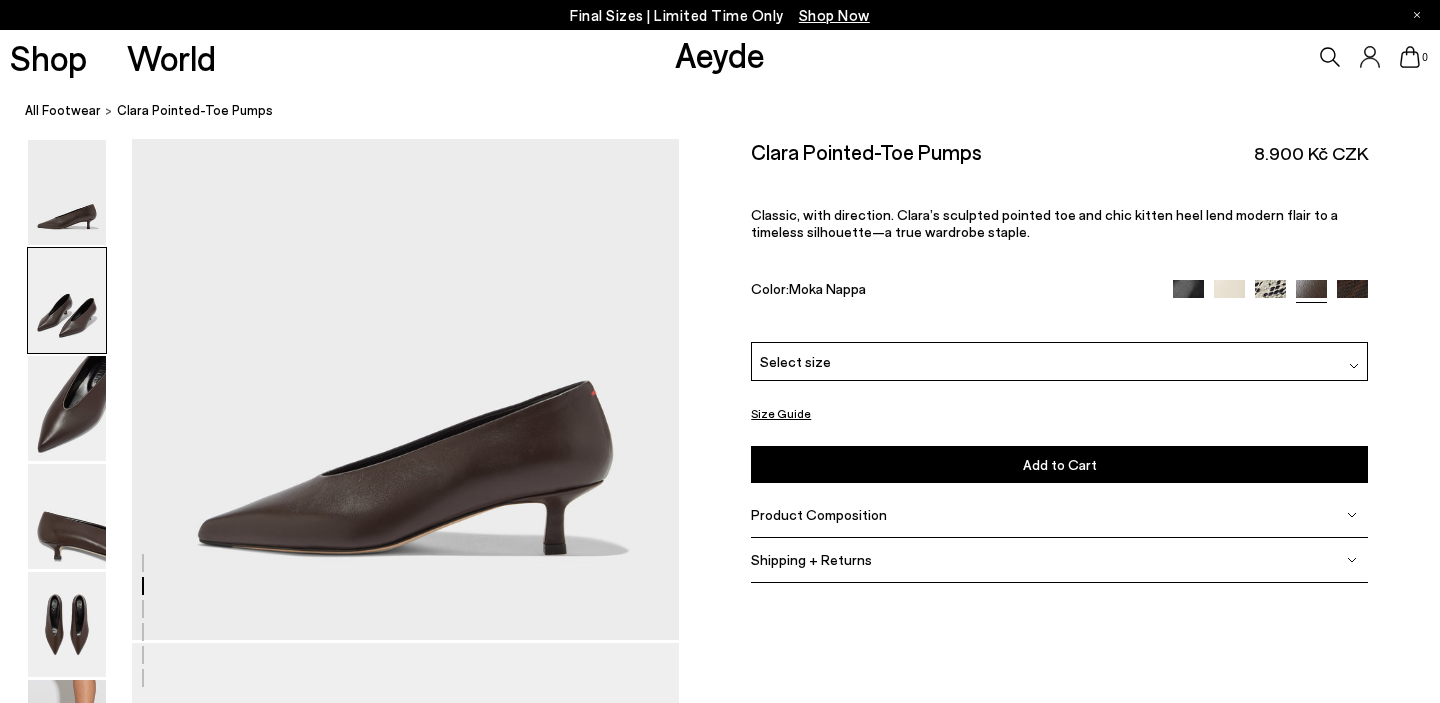 scroll, scrollTop: 1083, scrollLeft: 0, axis: vertical 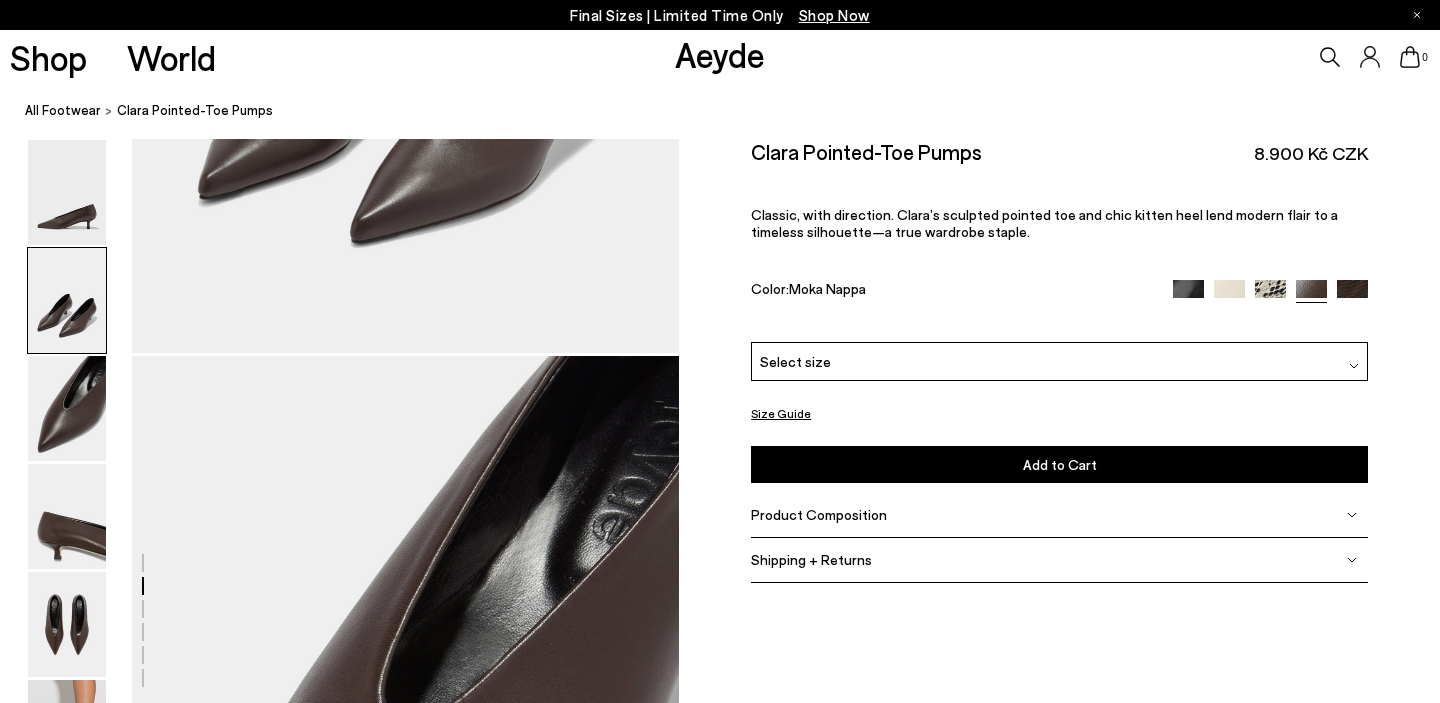 click on "Product Composition" at bounding box center (819, 514) 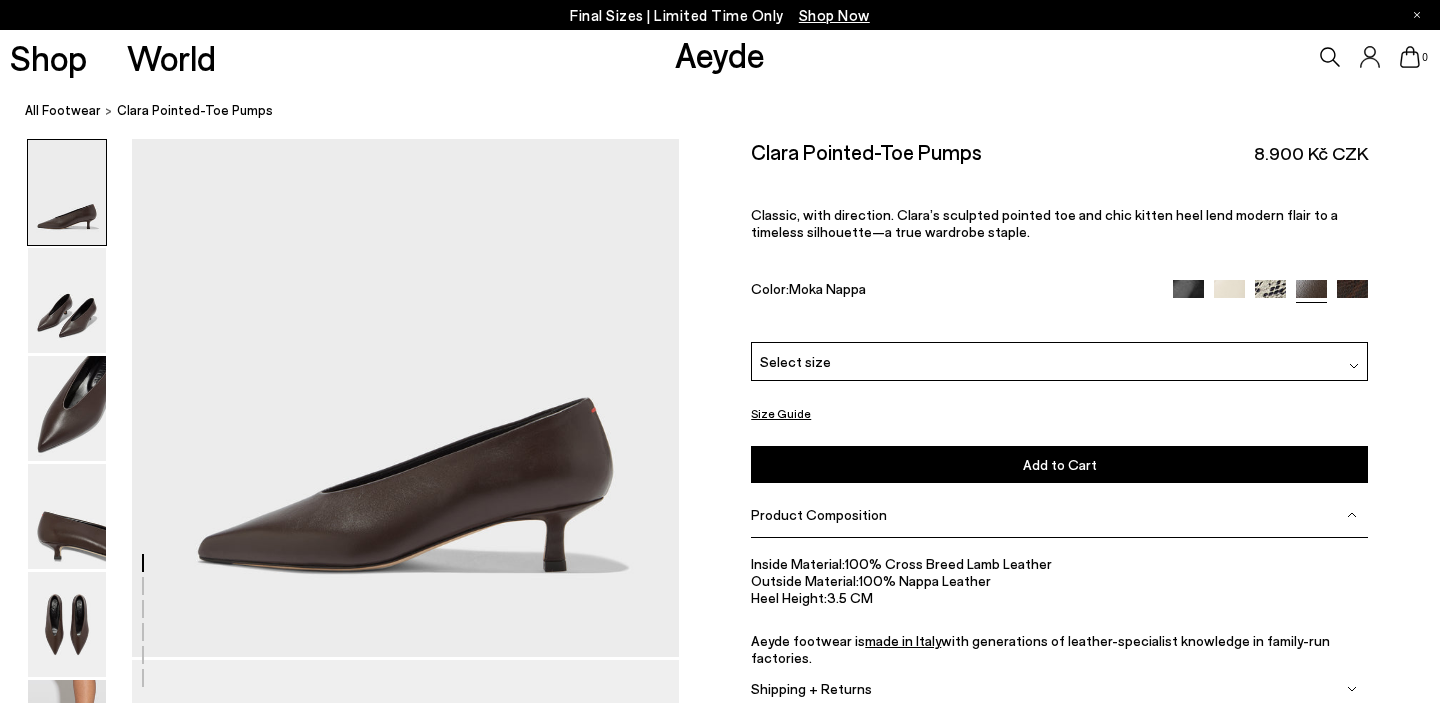 scroll, scrollTop: 49, scrollLeft: 0, axis: vertical 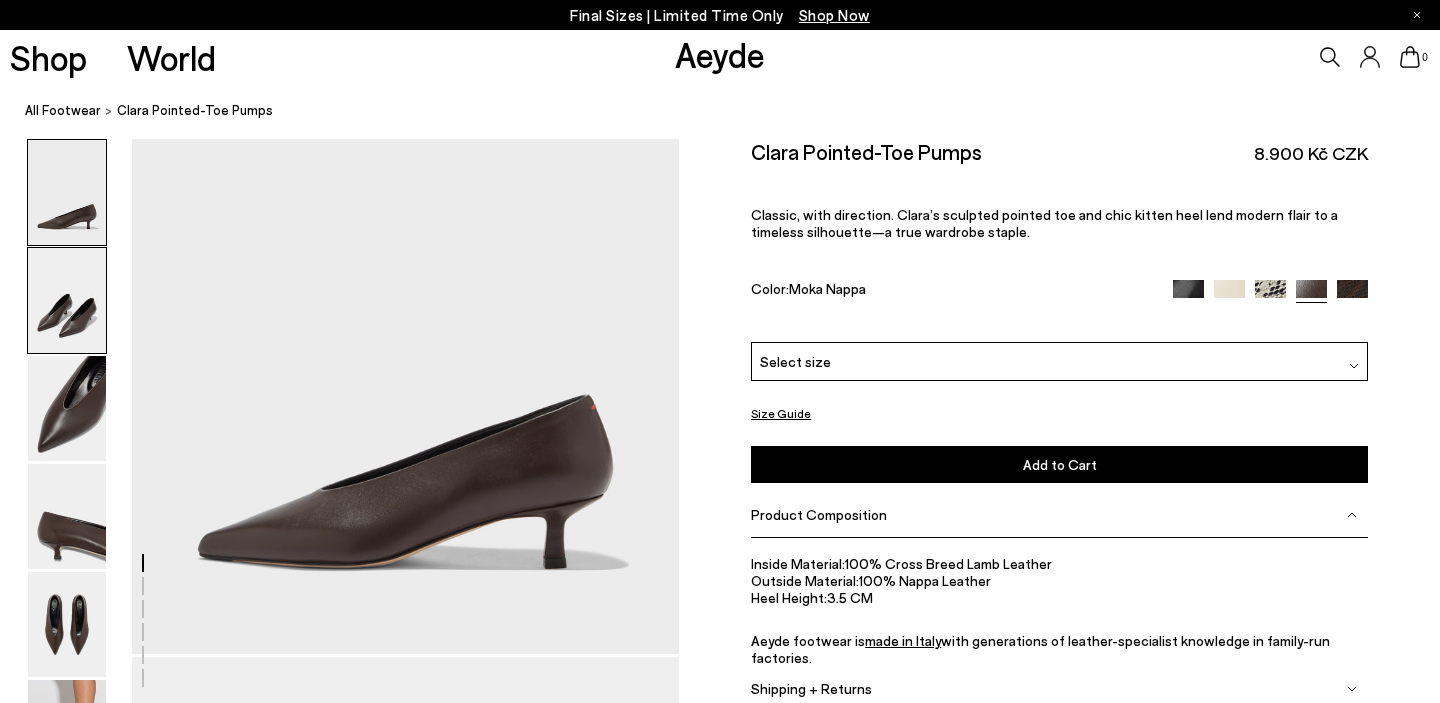 click at bounding box center [67, 300] 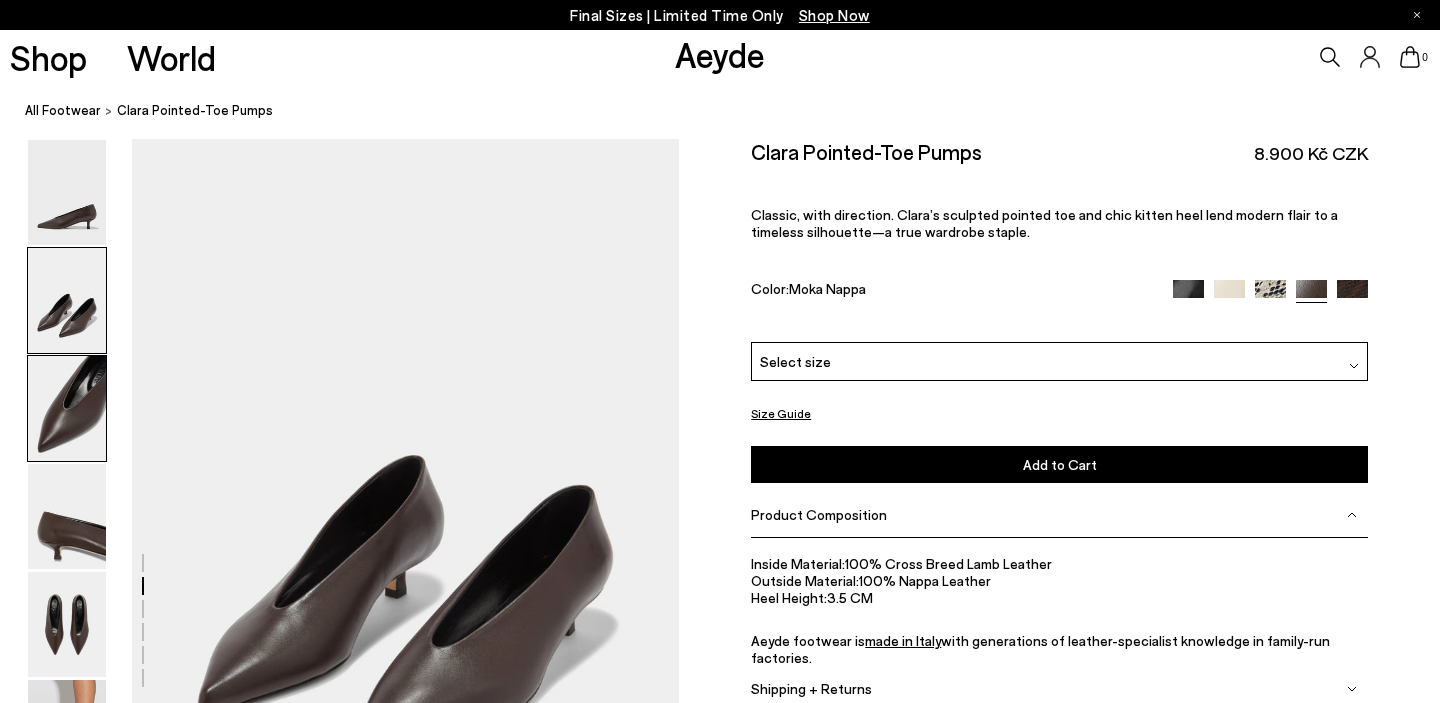 click at bounding box center [67, 408] 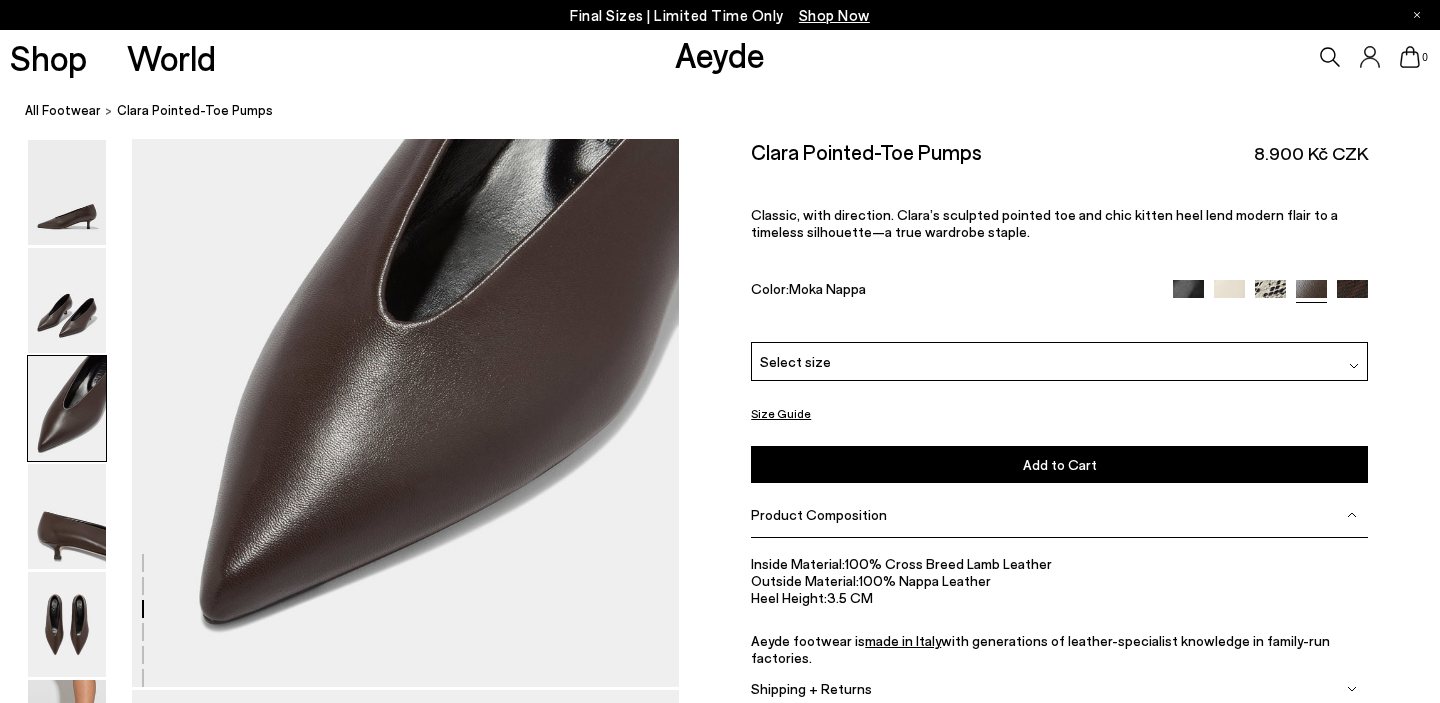 scroll, scrollTop: 1494, scrollLeft: 0, axis: vertical 